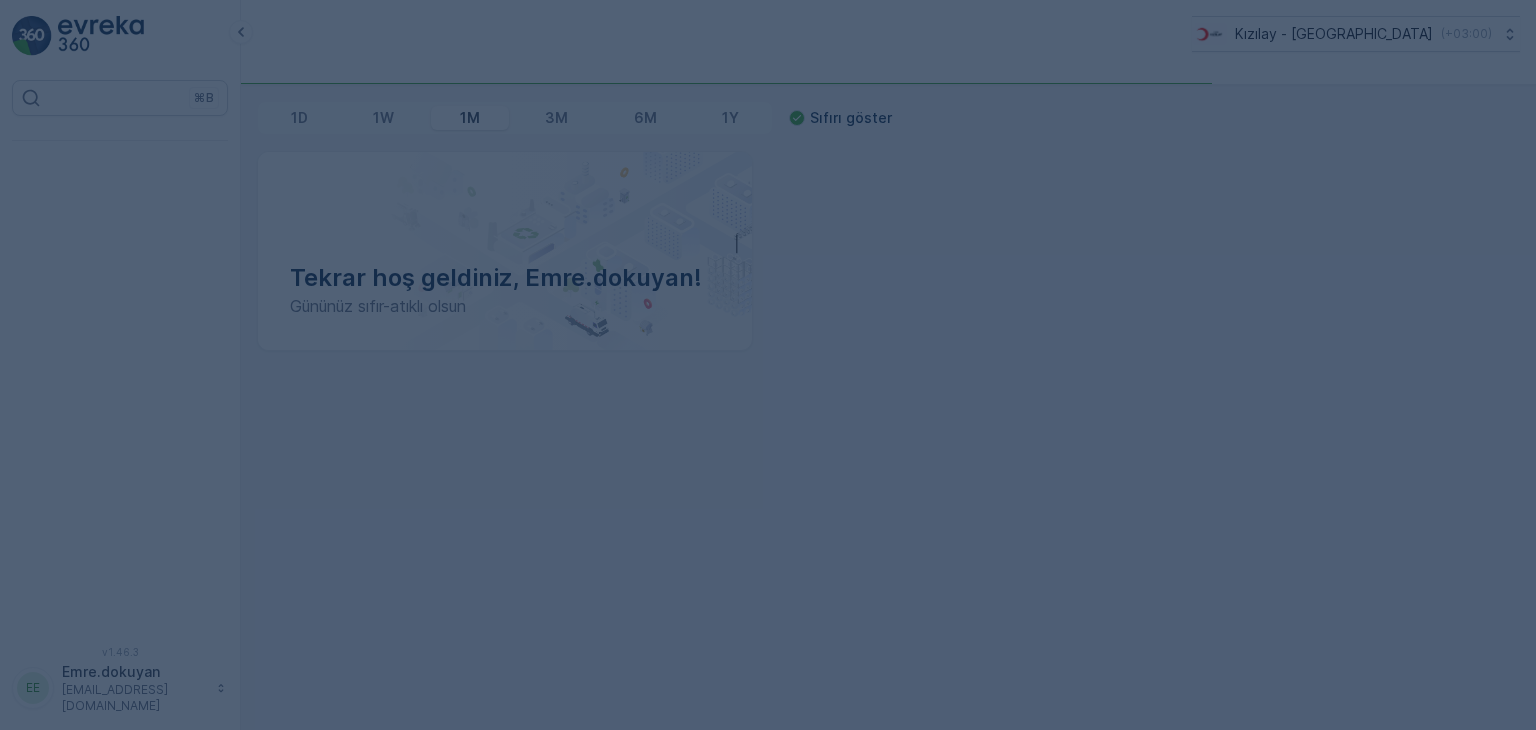 scroll, scrollTop: 0, scrollLeft: 0, axis: both 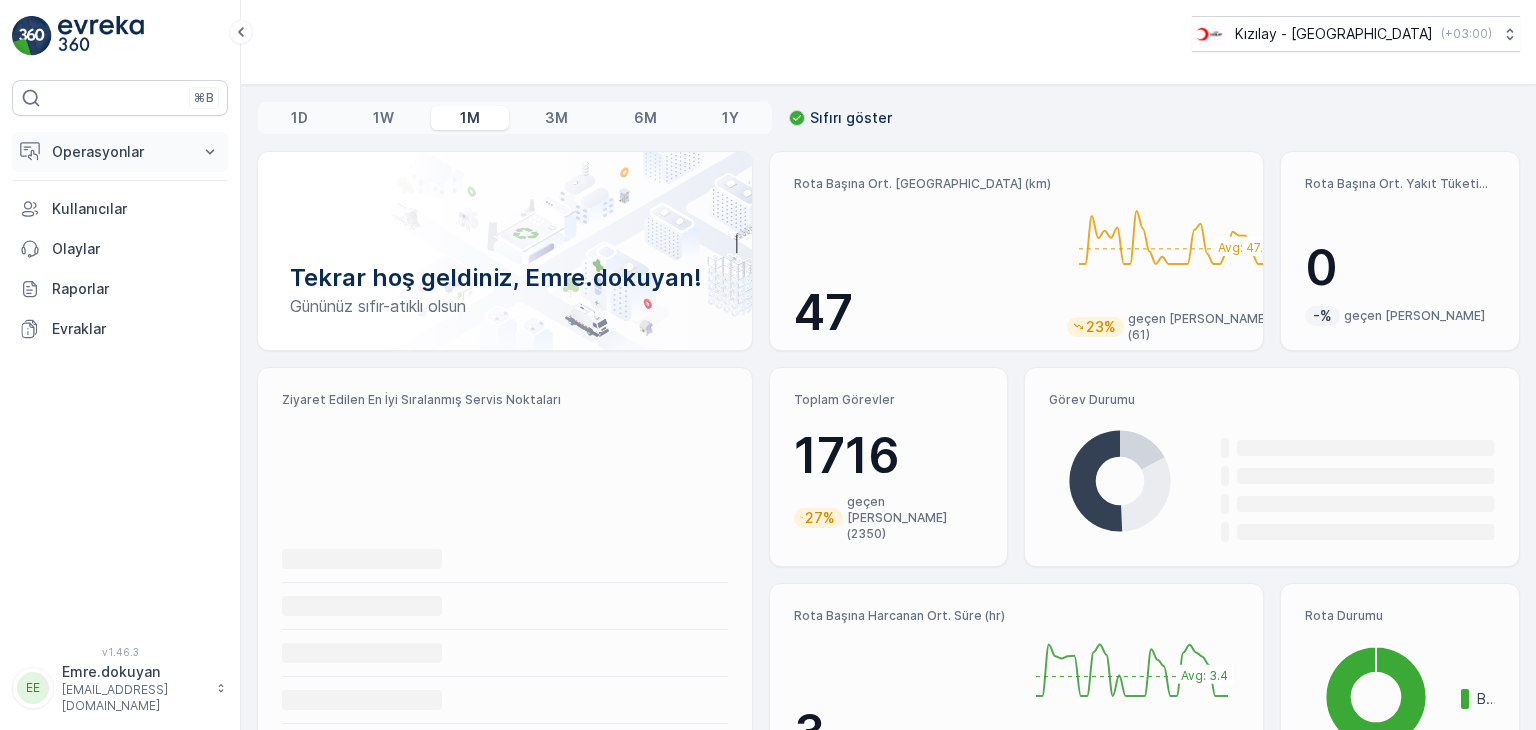 click on "Operasyonlar" at bounding box center [120, 152] 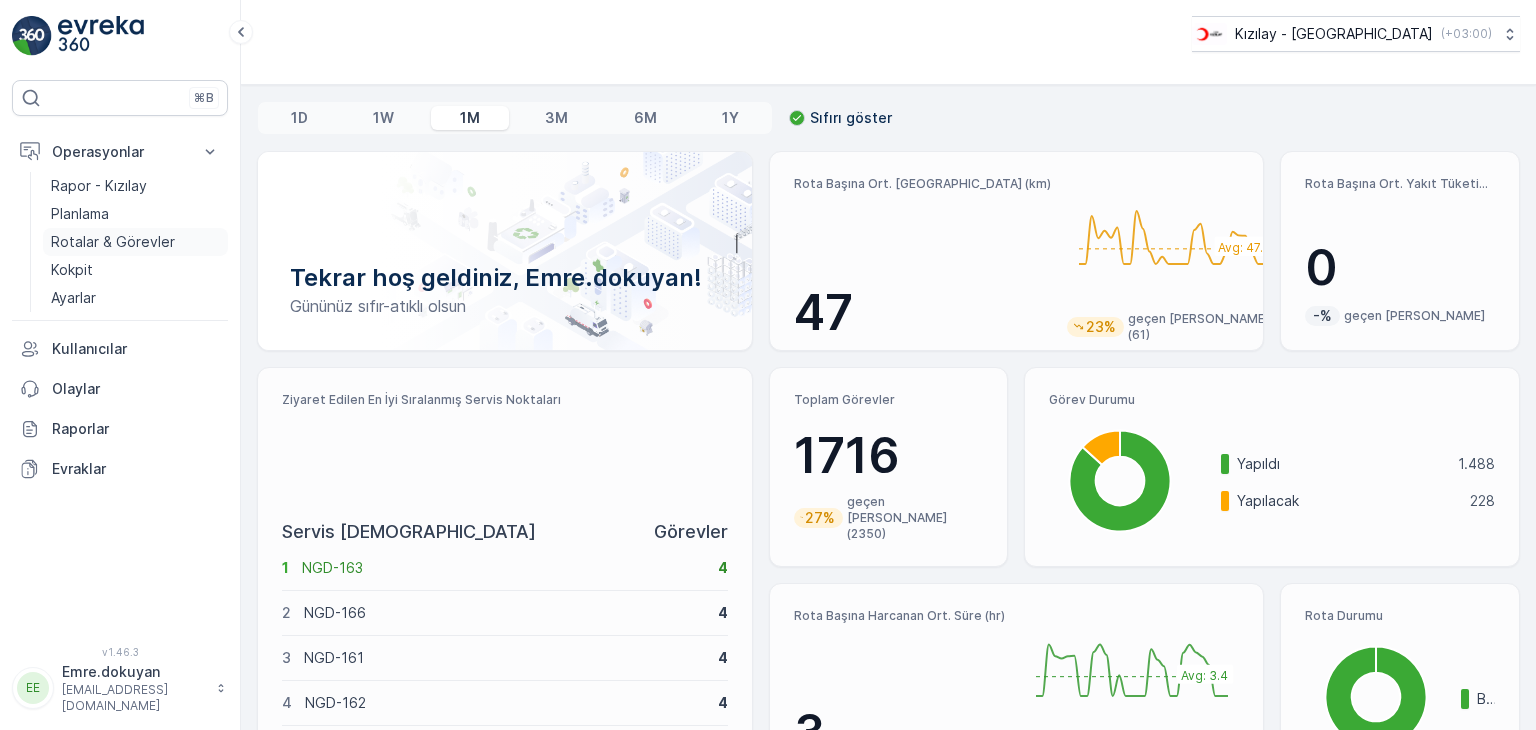 click on "Rotalar & Görevler" at bounding box center (135, 242) 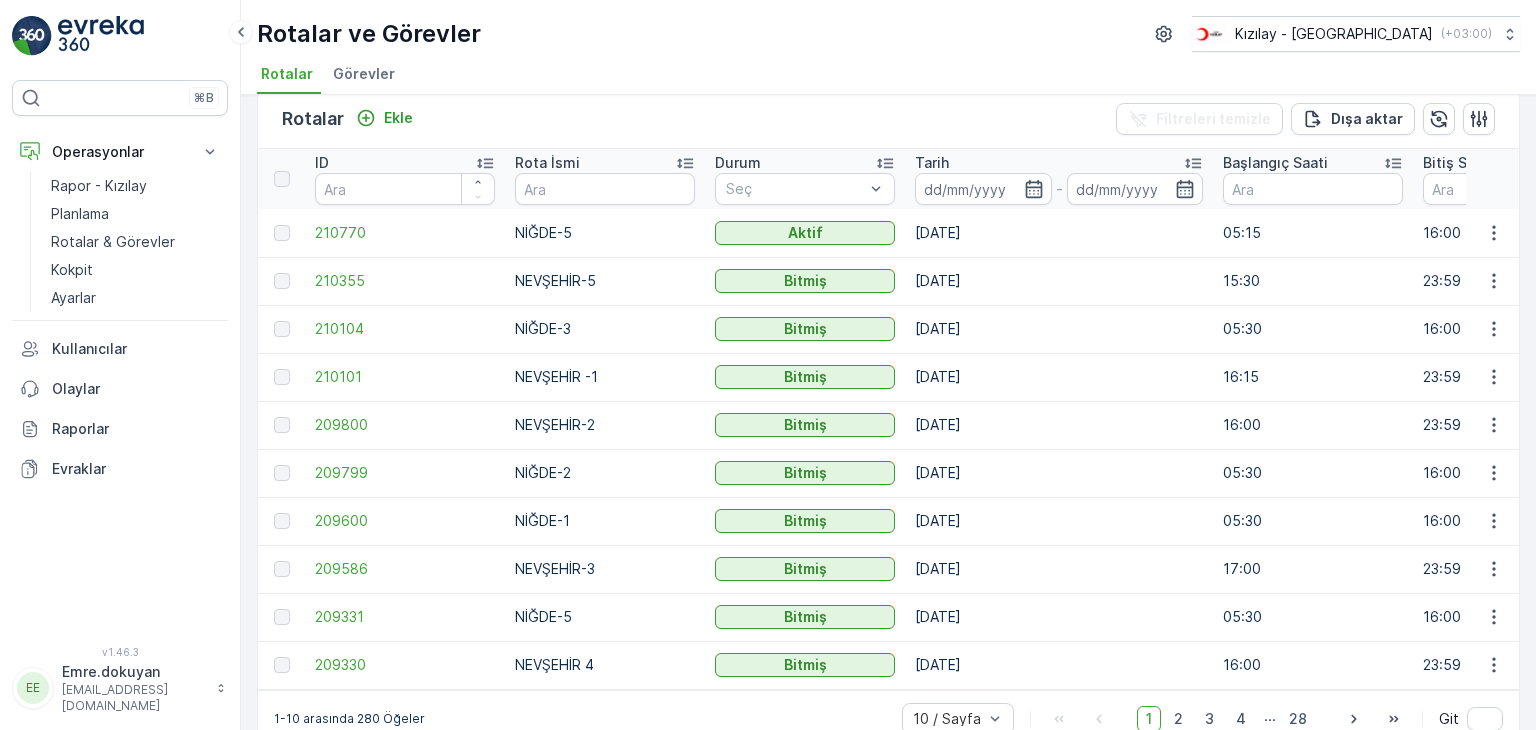 scroll, scrollTop: 0, scrollLeft: 0, axis: both 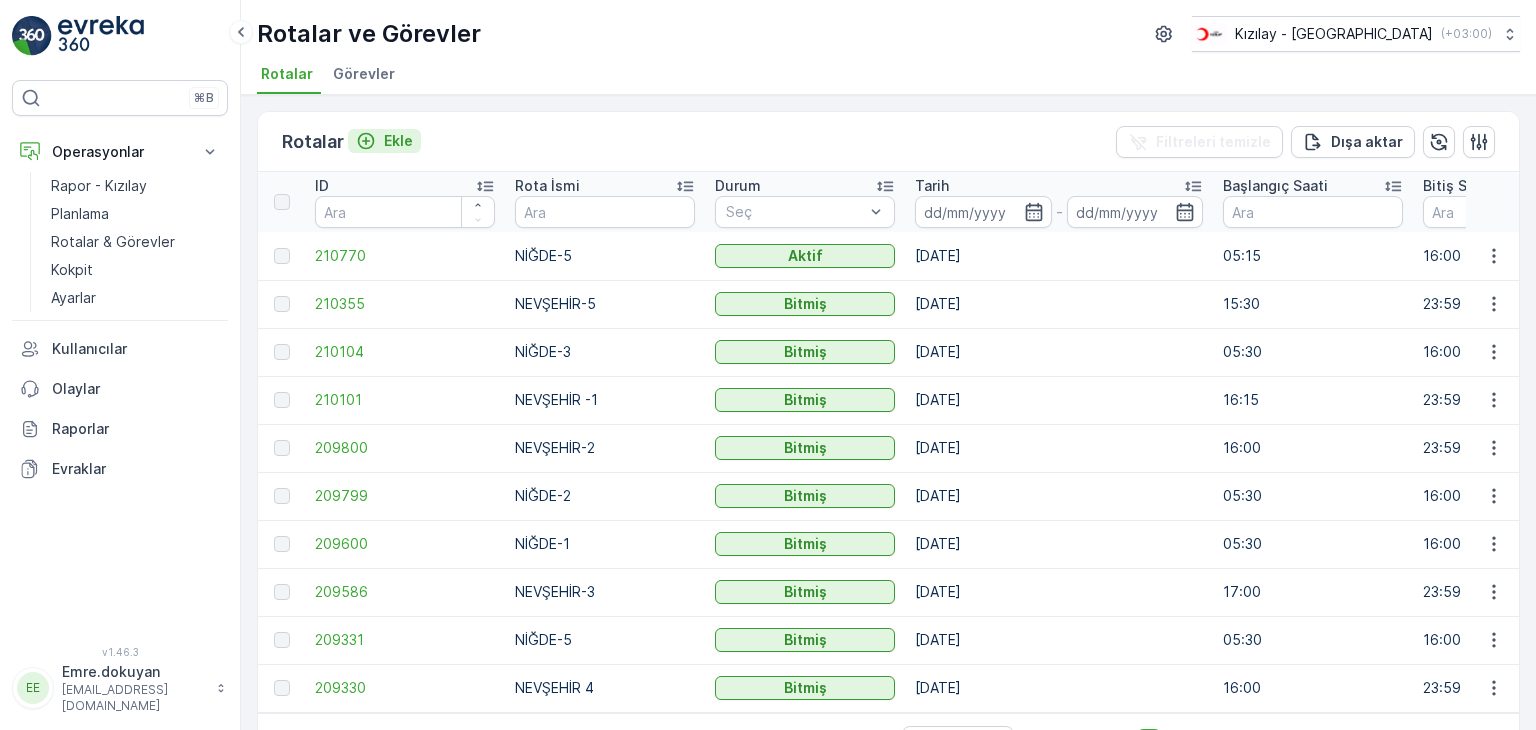 click on "Ekle" at bounding box center [398, 141] 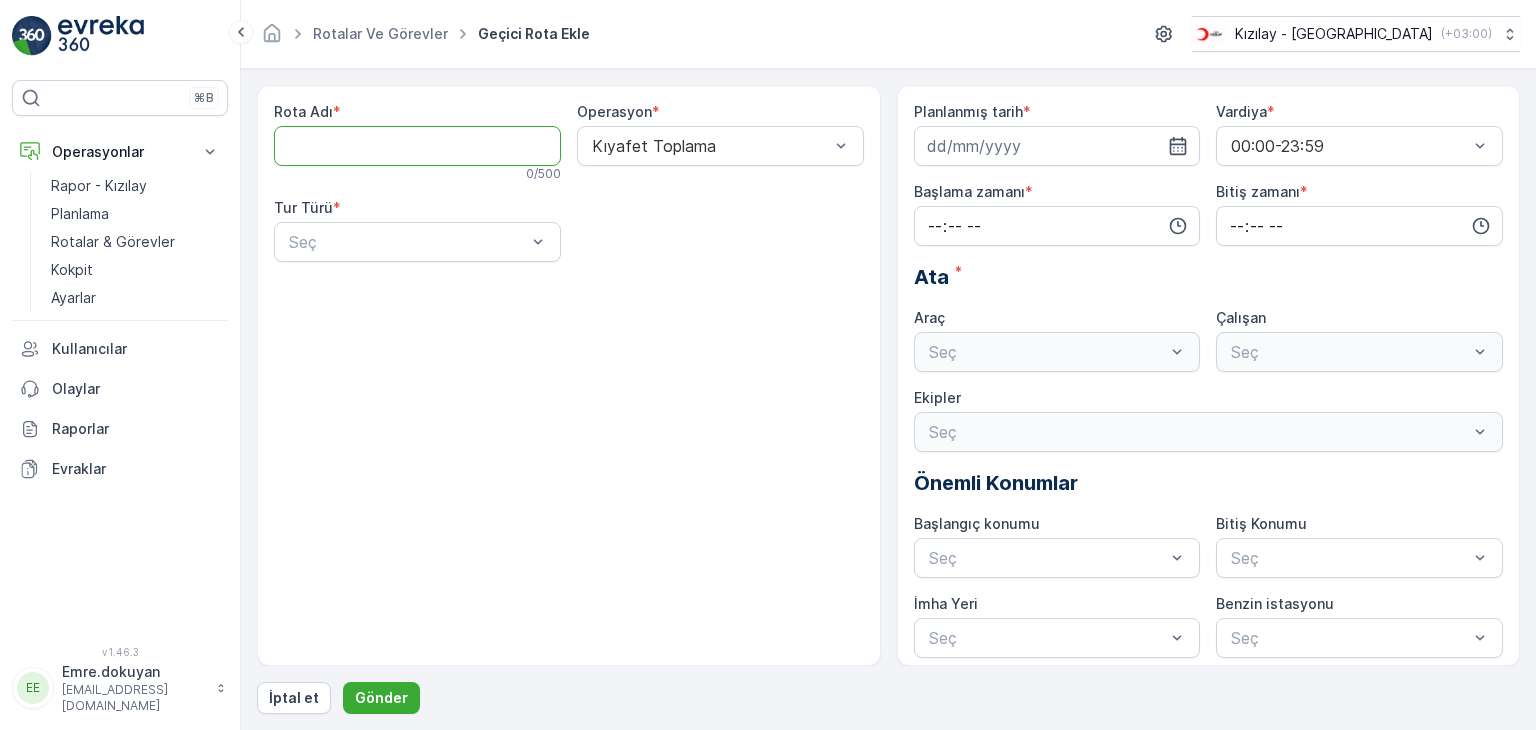 click on "Rota Adı" at bounding box center (417, 146) 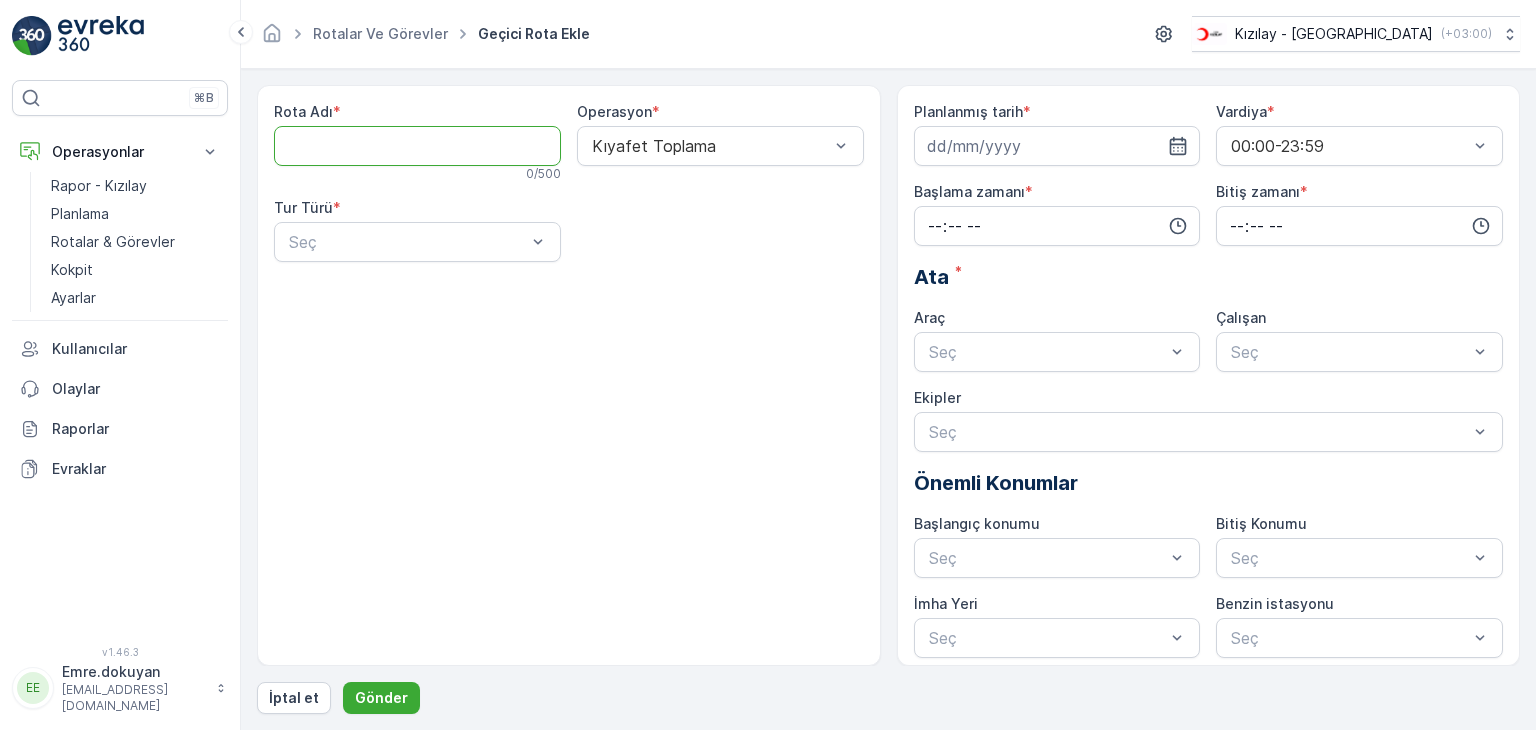 type on "NEVŞEHİR 4" 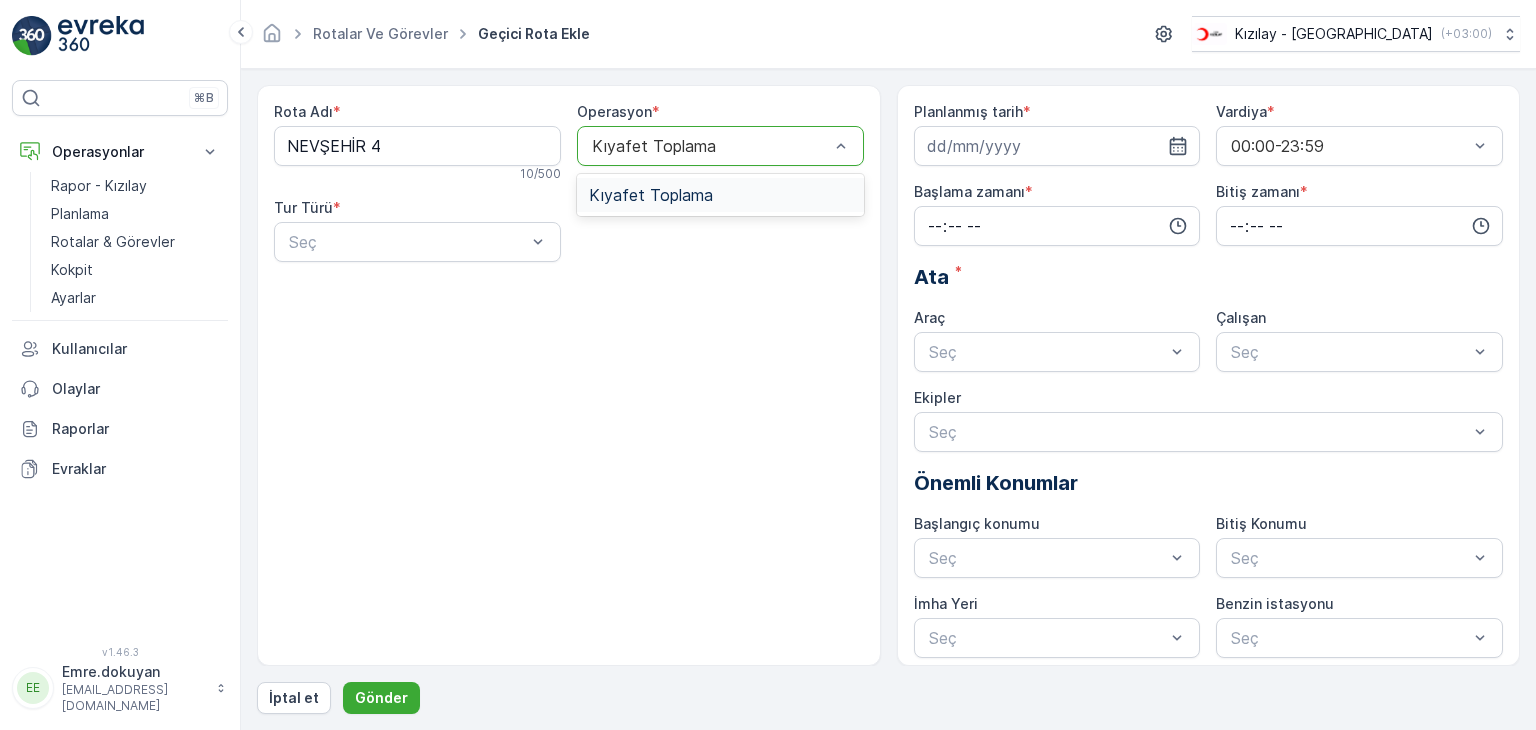 click at bounding box center (710, 146) 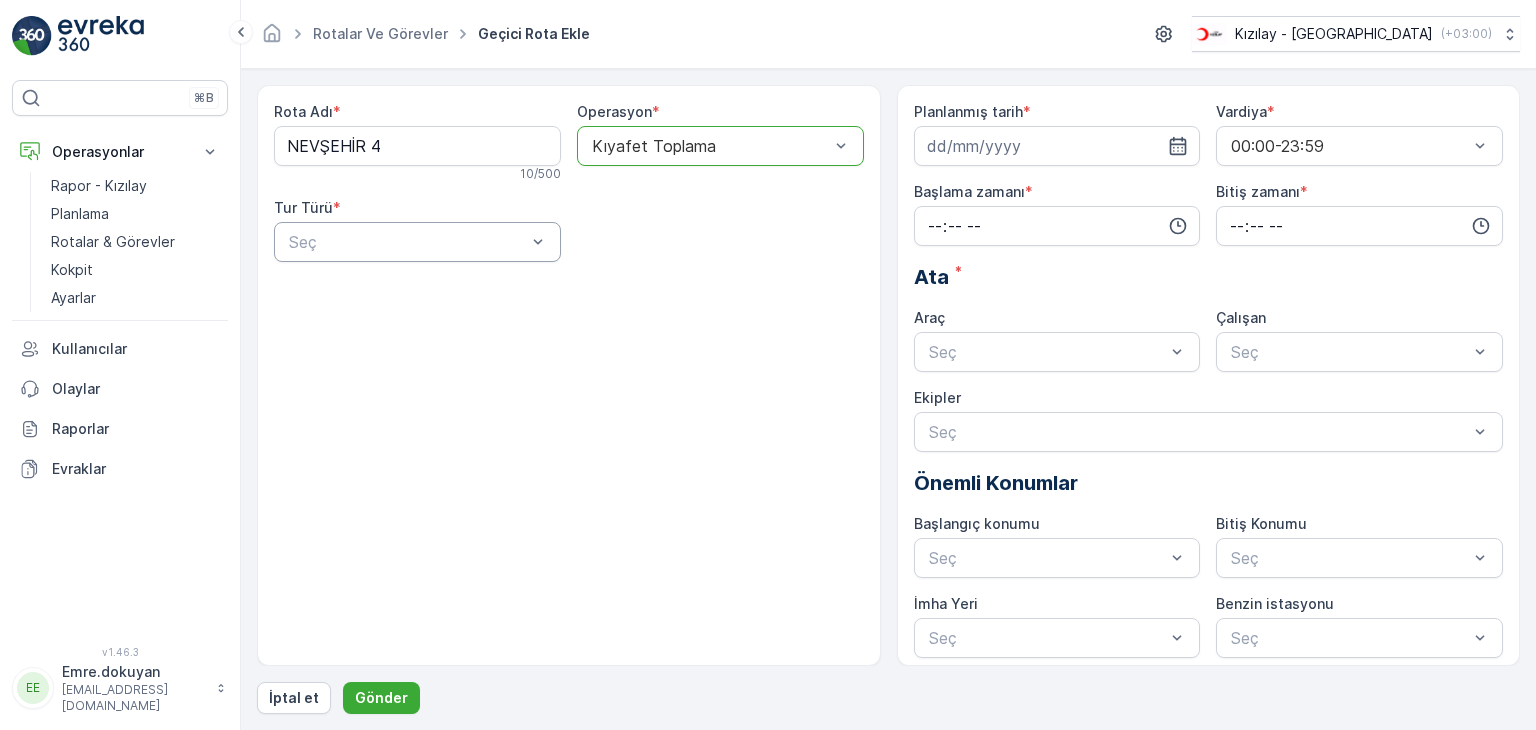 click at bounding box center [407, 242] 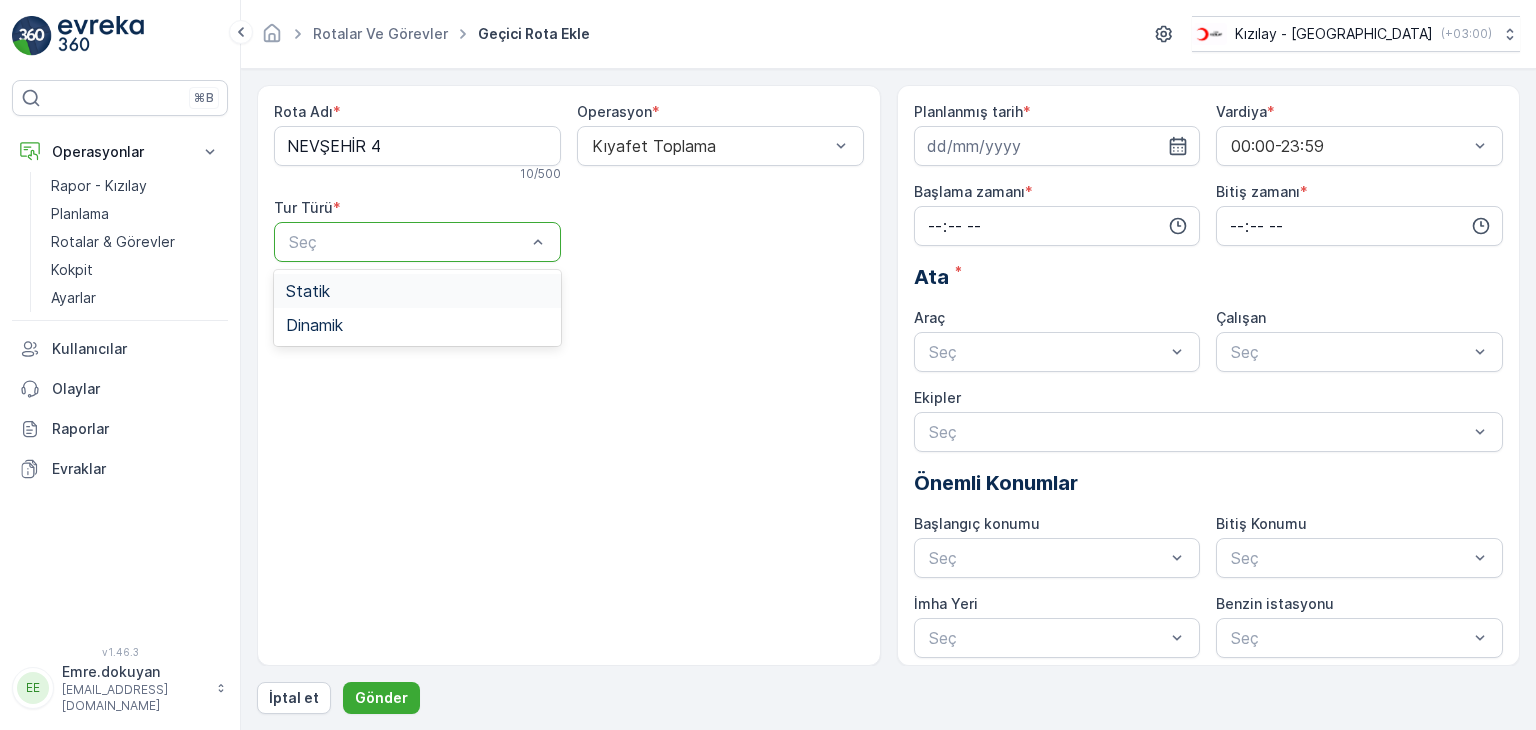 click on "Statik" at bounding box center [417, 291] 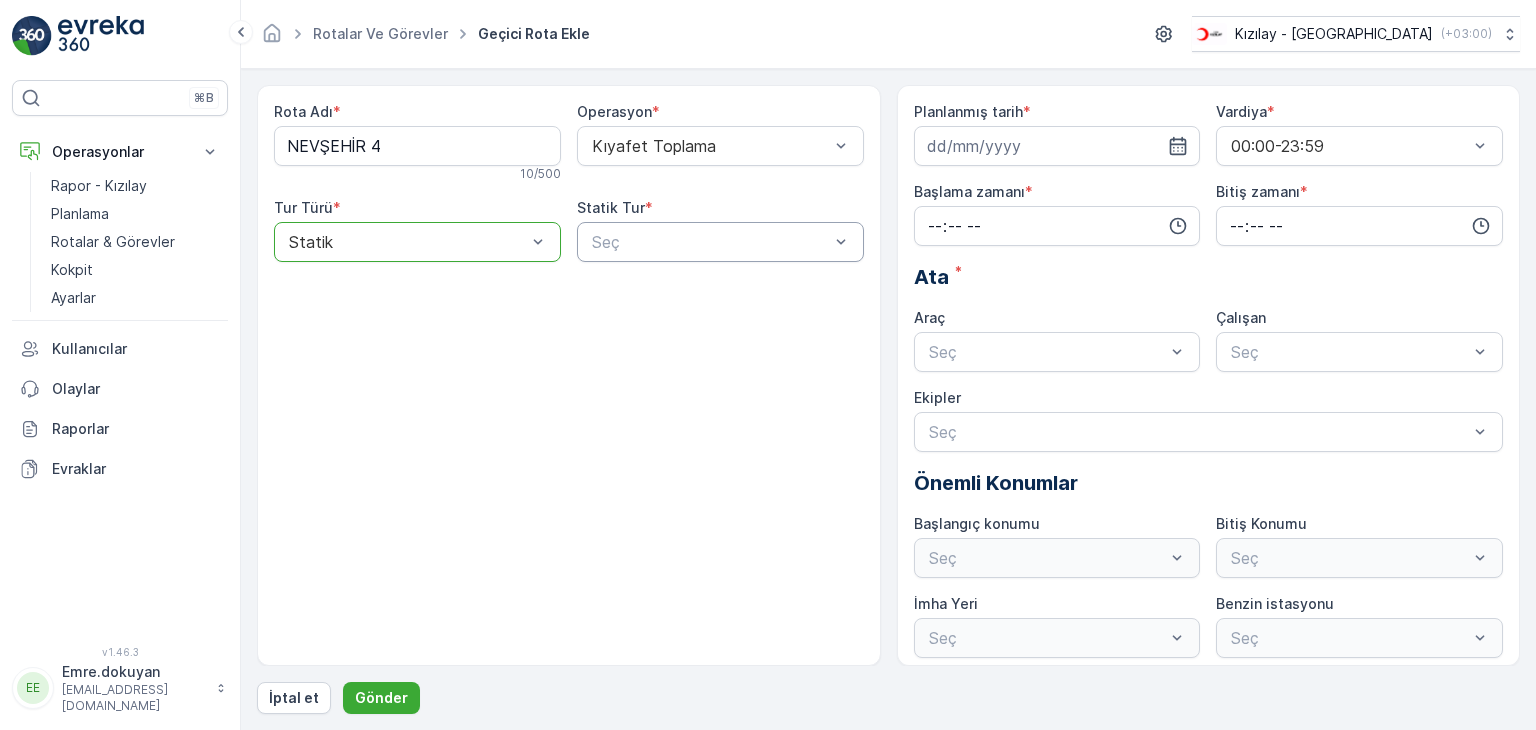 click at bounding box center (710, 242) 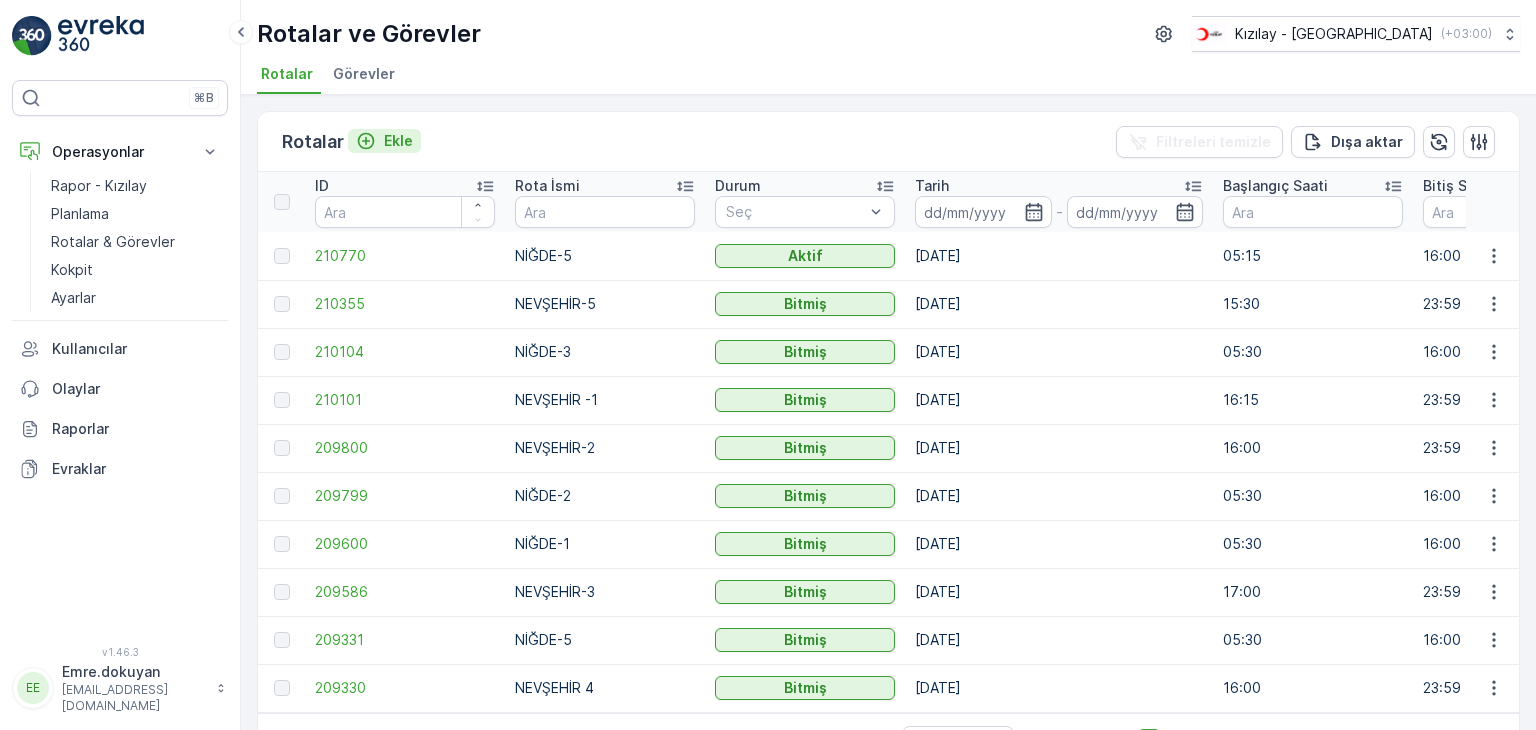 click on "Ekle" at bounding box center [398, 141] 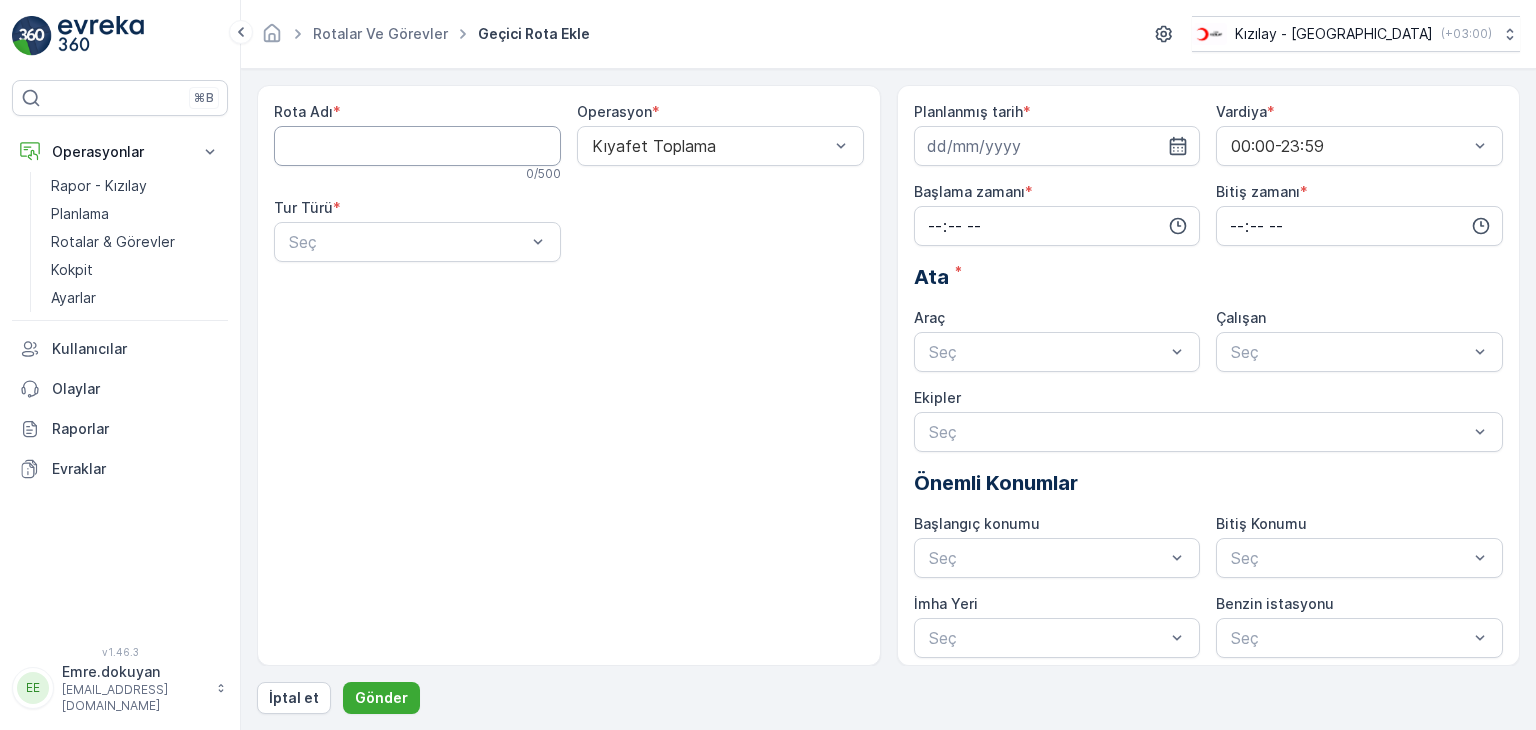 click on "Rota Adı" at bounding box center [417, 146] 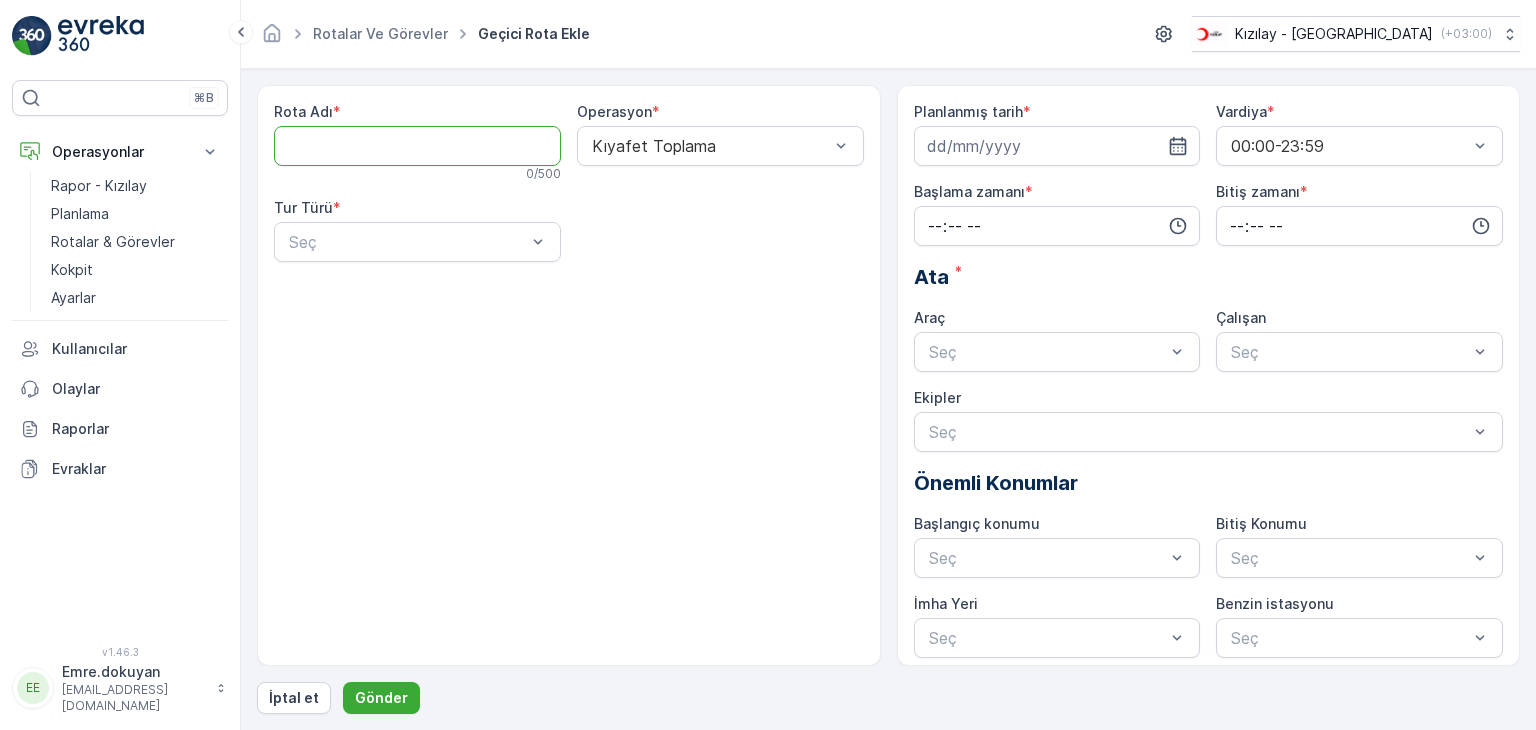 type on "NEVŞEHİR 4" 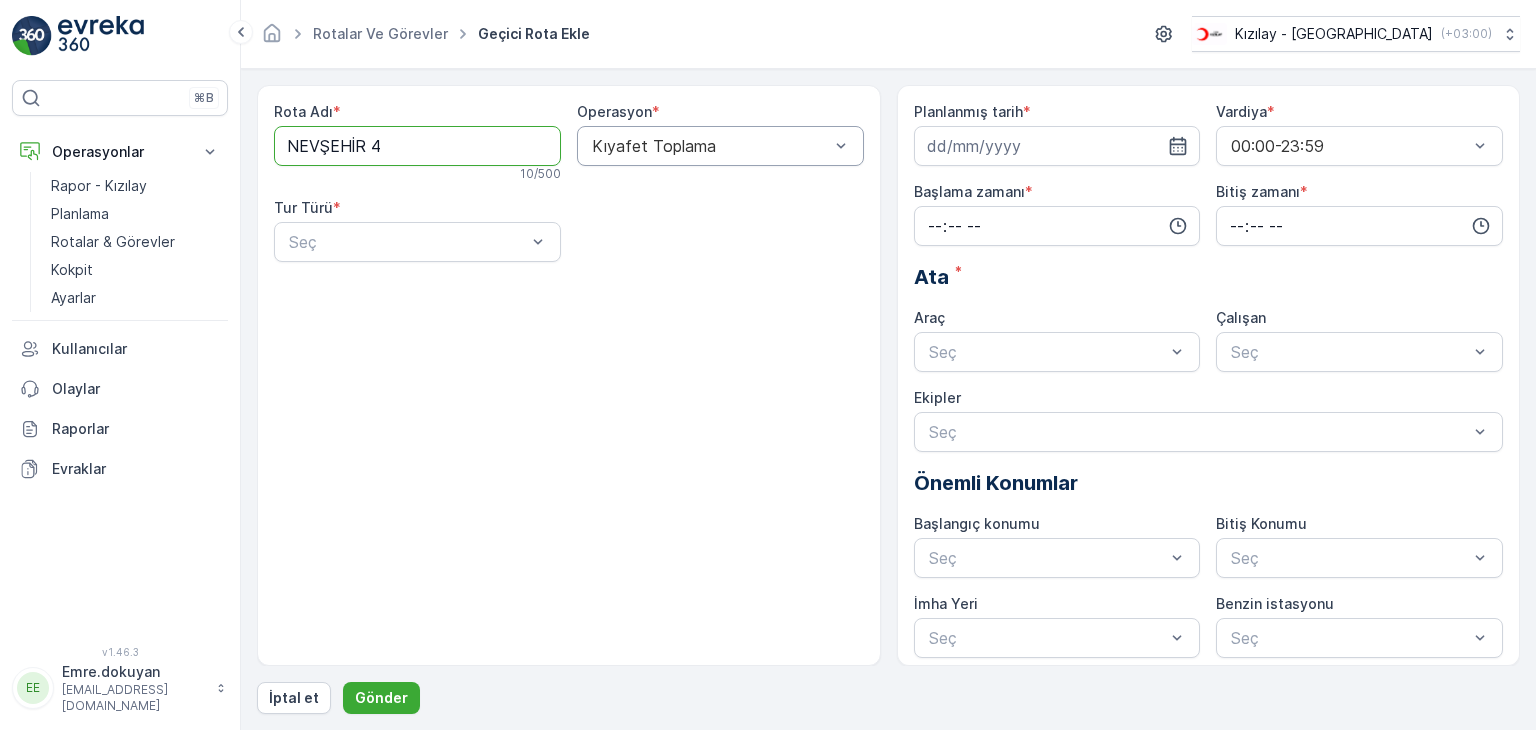 click at bounding box center [710, 146] 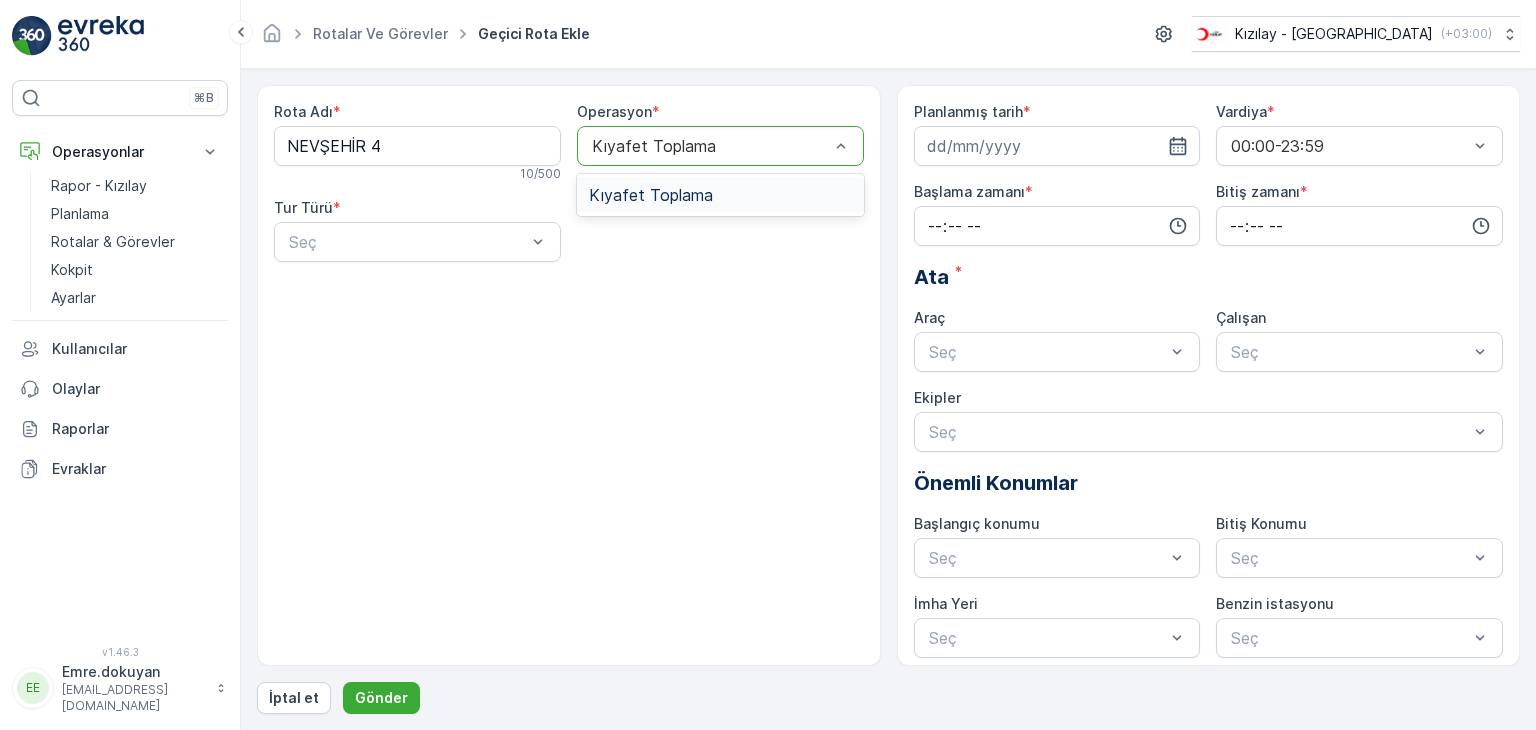 click on "Kıyafet Toplama" at bounding box center (651, 195) 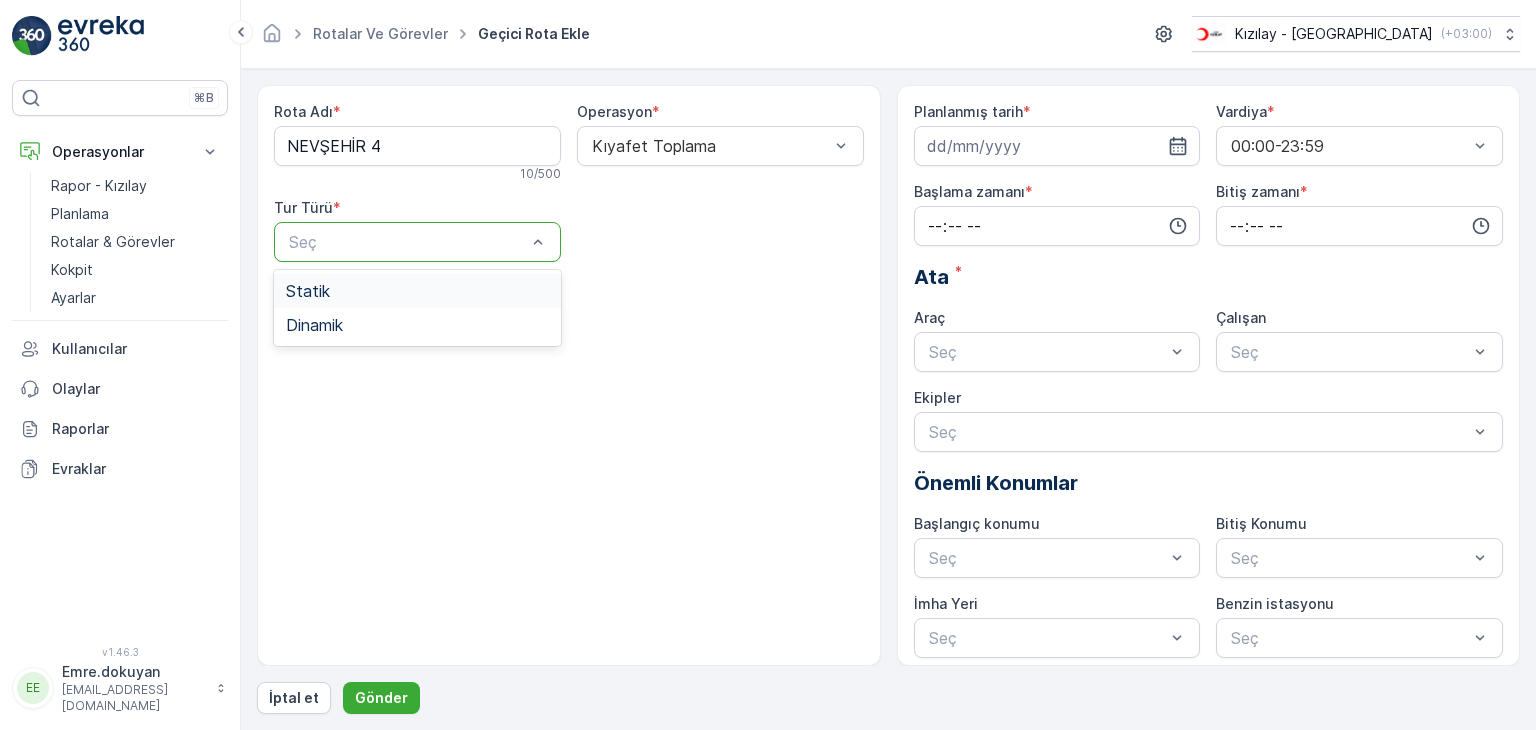 click at bounding box center (407, 242) 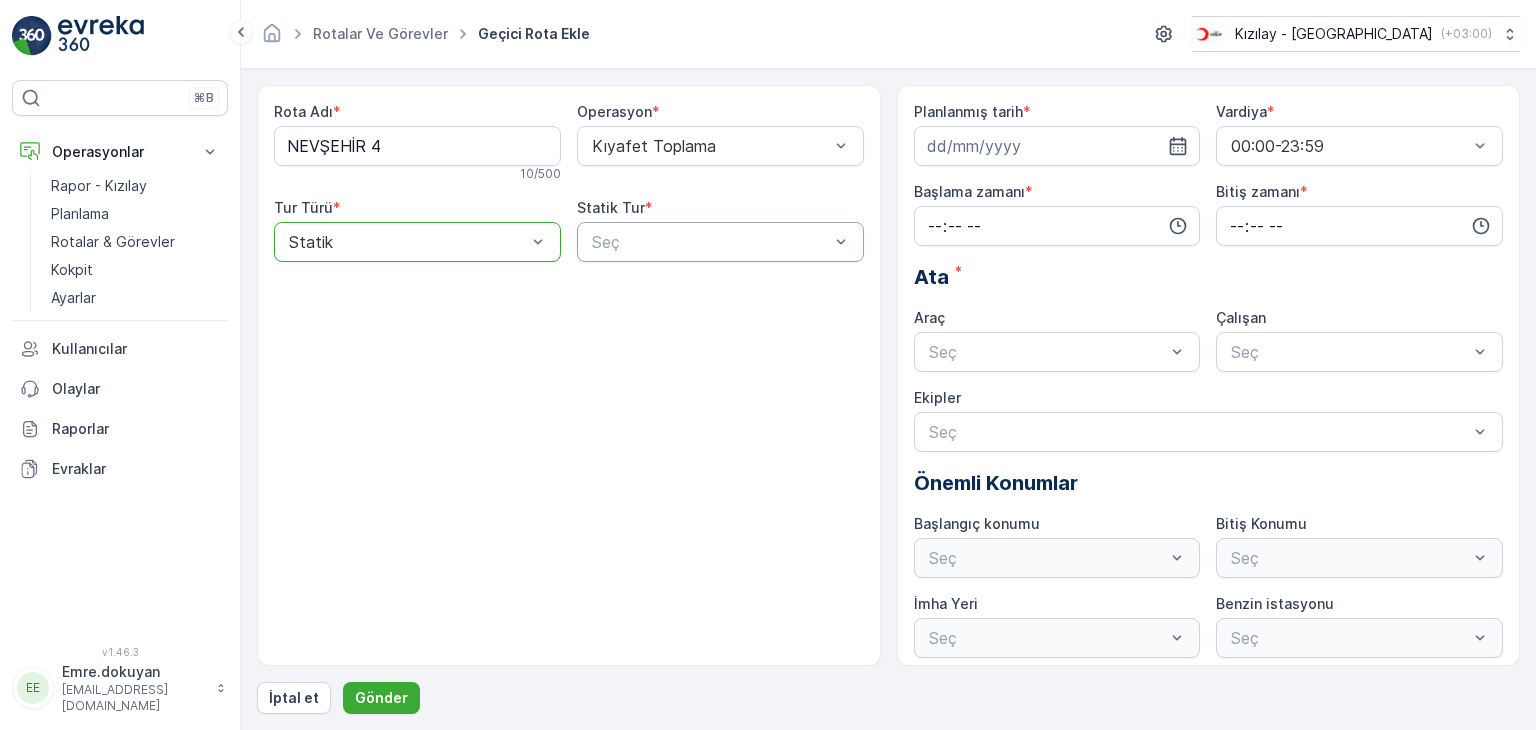 click at bounding box center (710, 242) 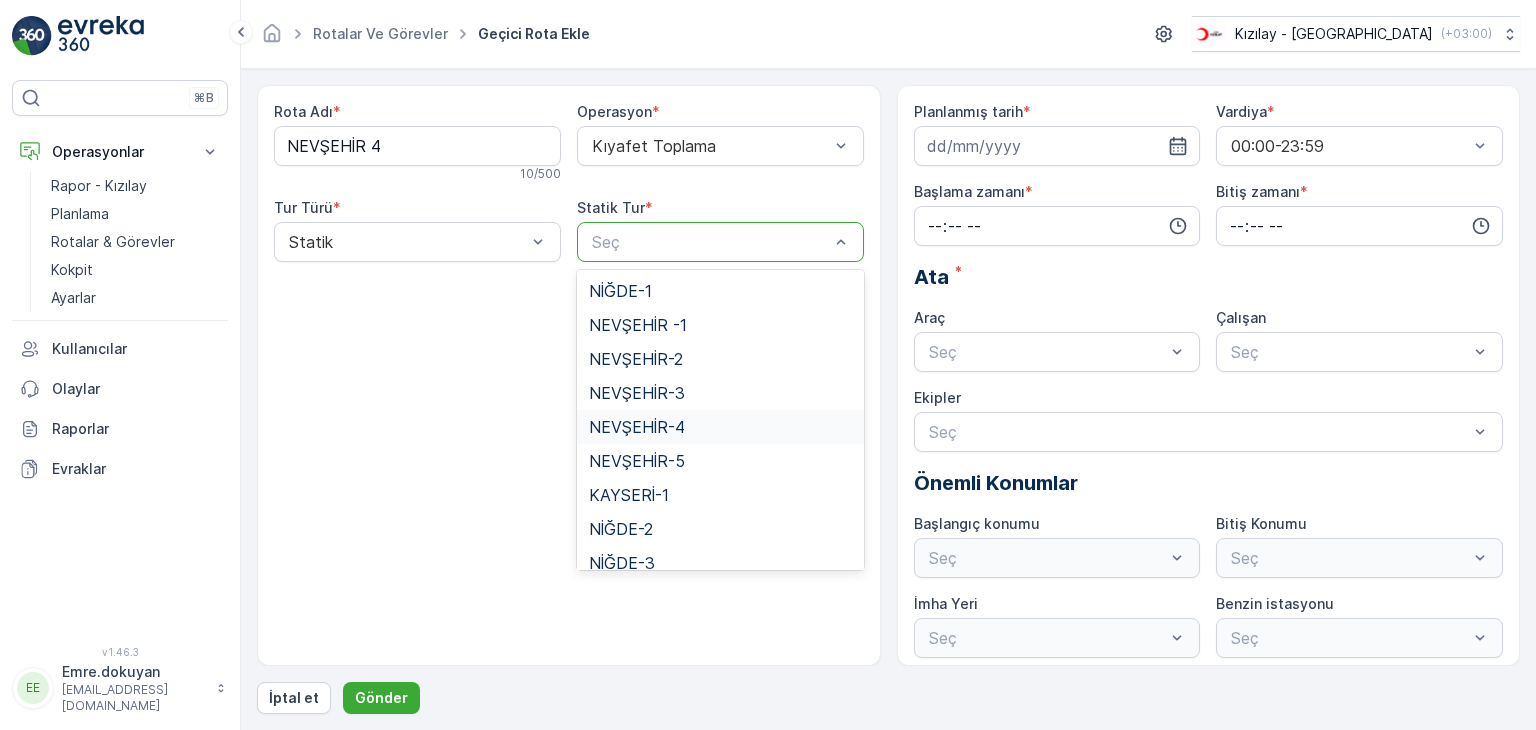 click on "NEVŞEHİR-4" at bounding box center [637, 427] 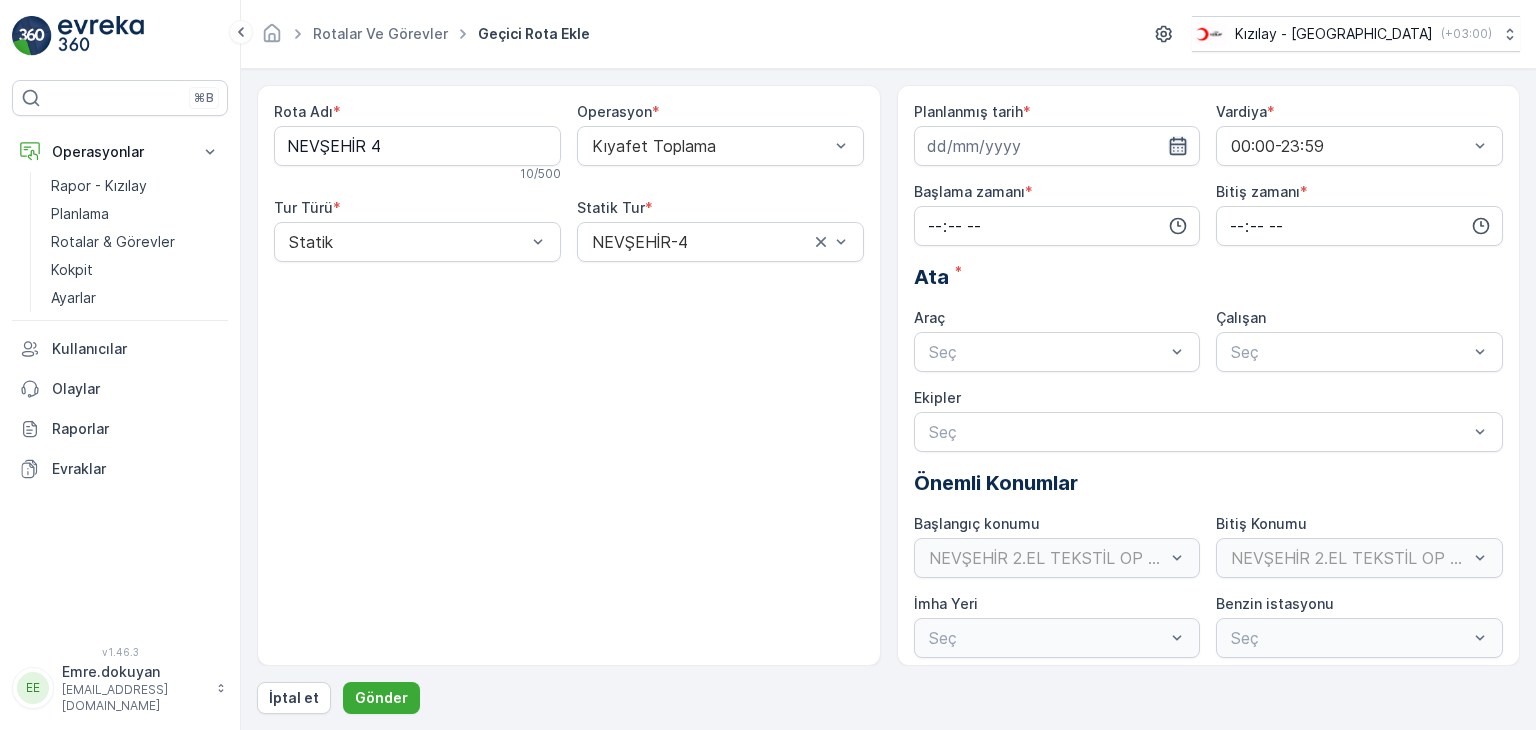 click 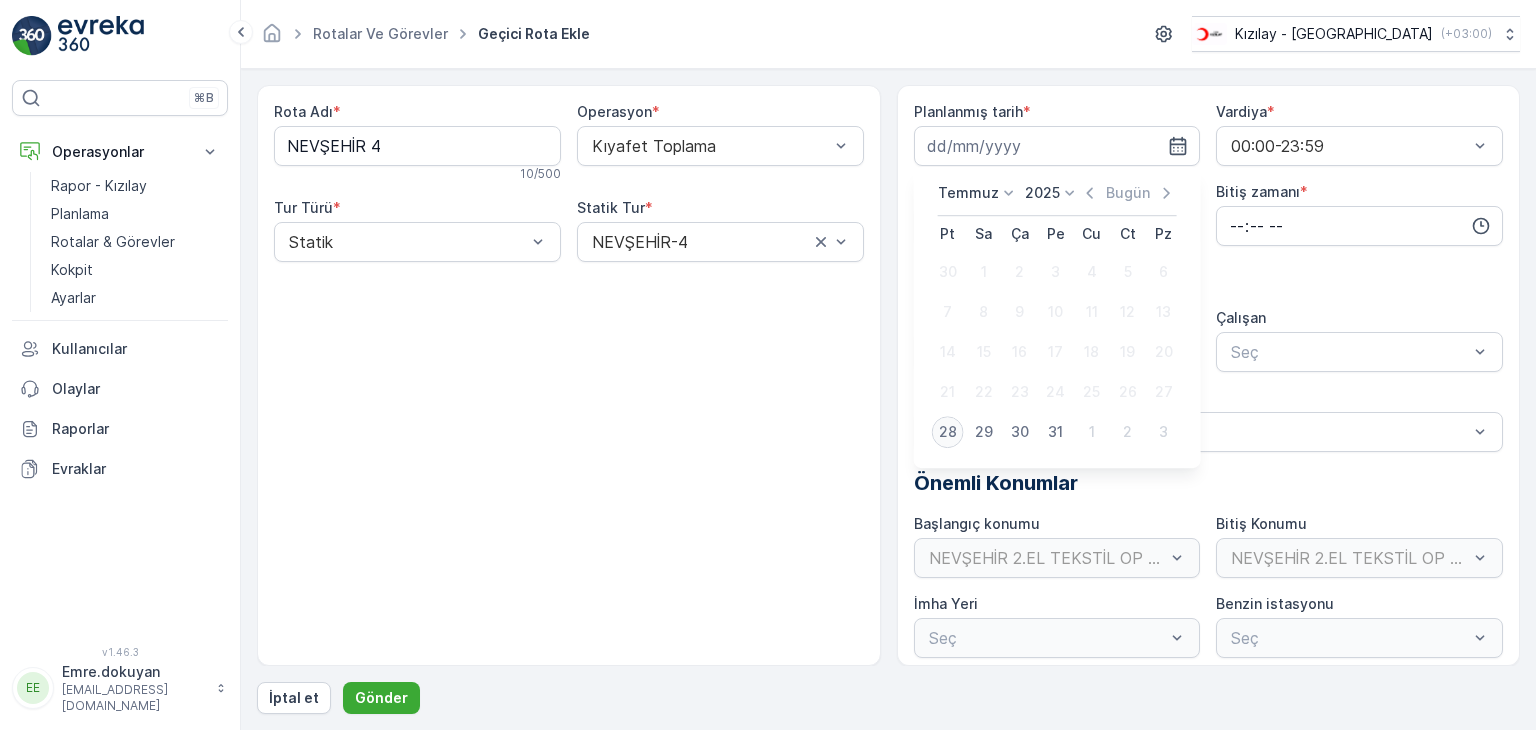 click on "28" at bounding box center [948, 432] 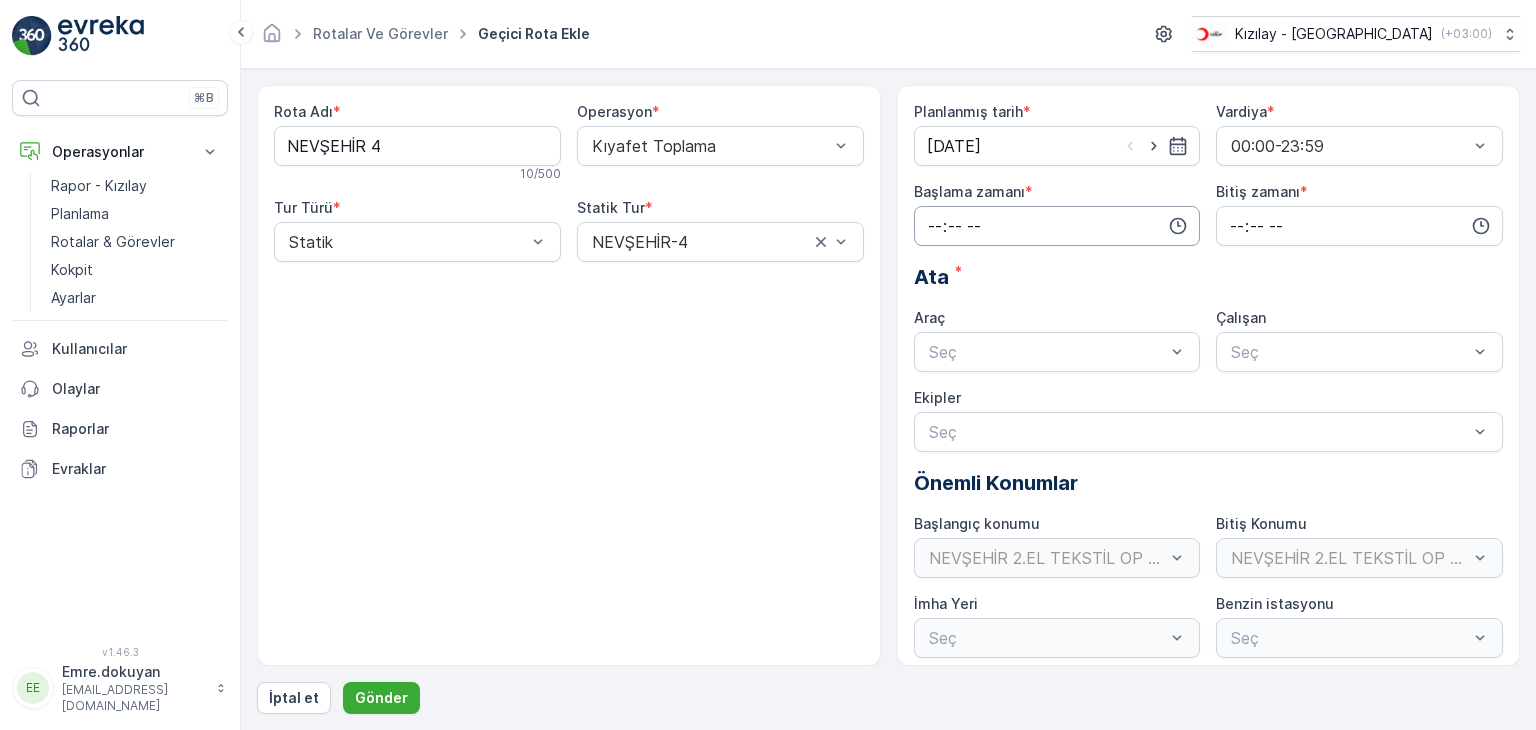 click at bounding box center [1057, 226] 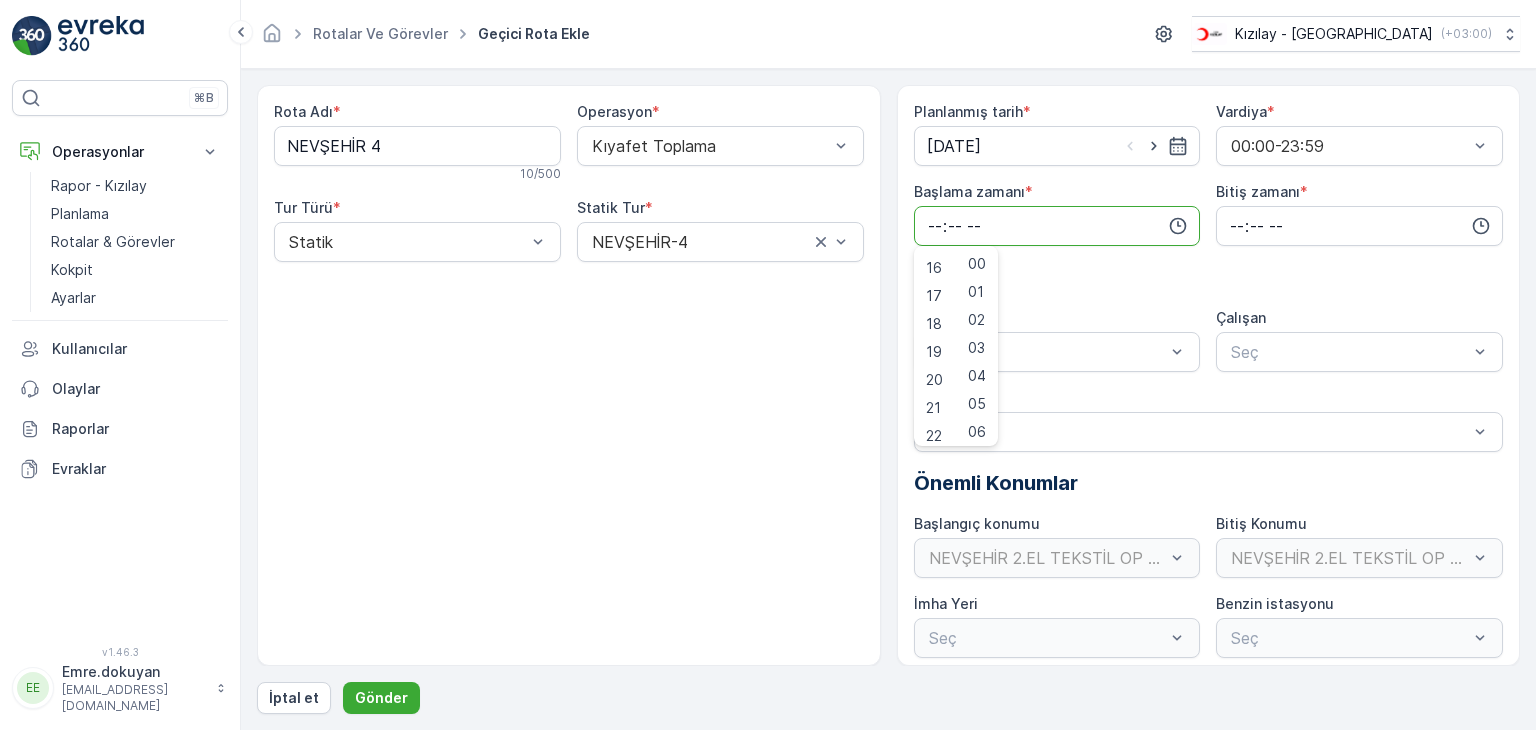 scroll, scrollTop: 480, scrollLeft: 0, axis: vertical 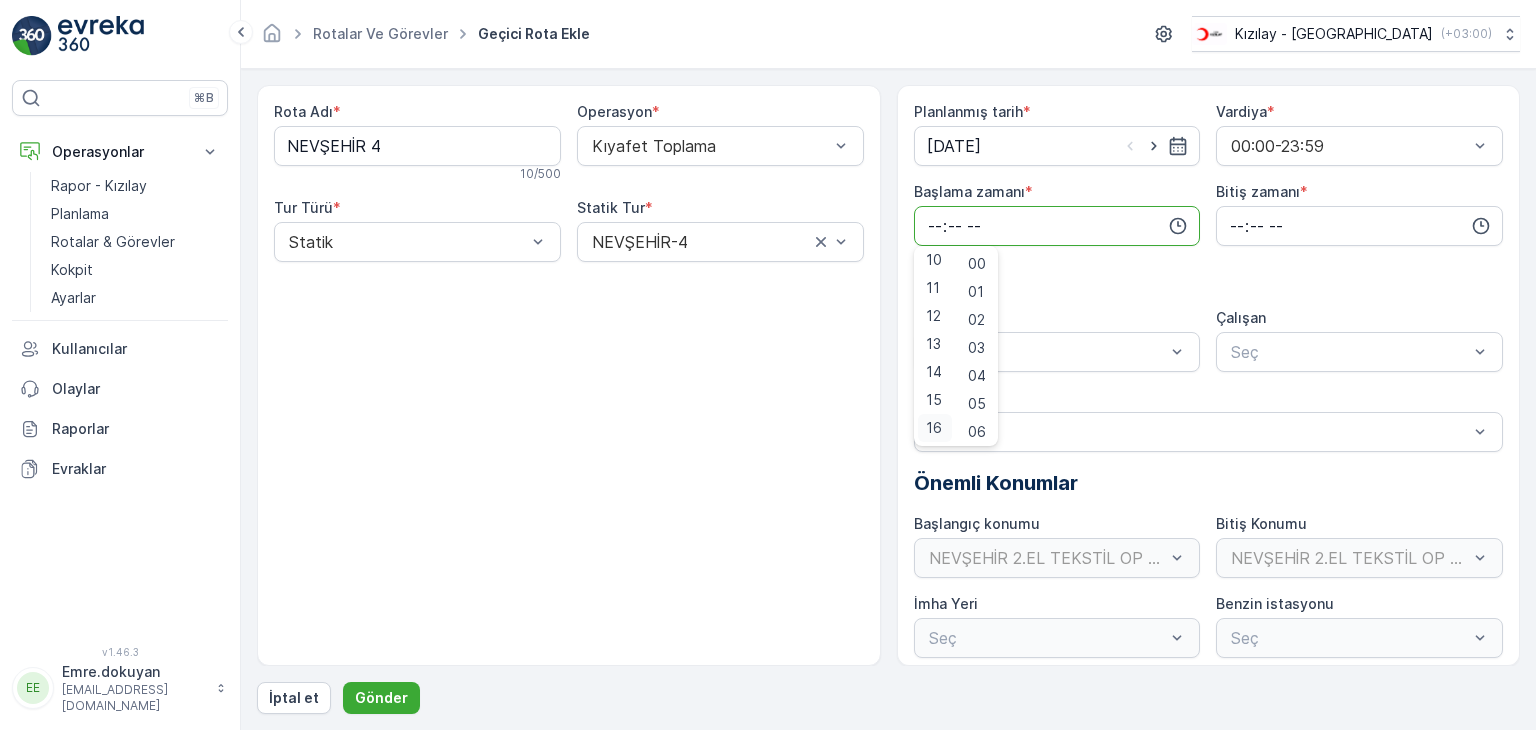click on "16" at bounding box center [934, 428] 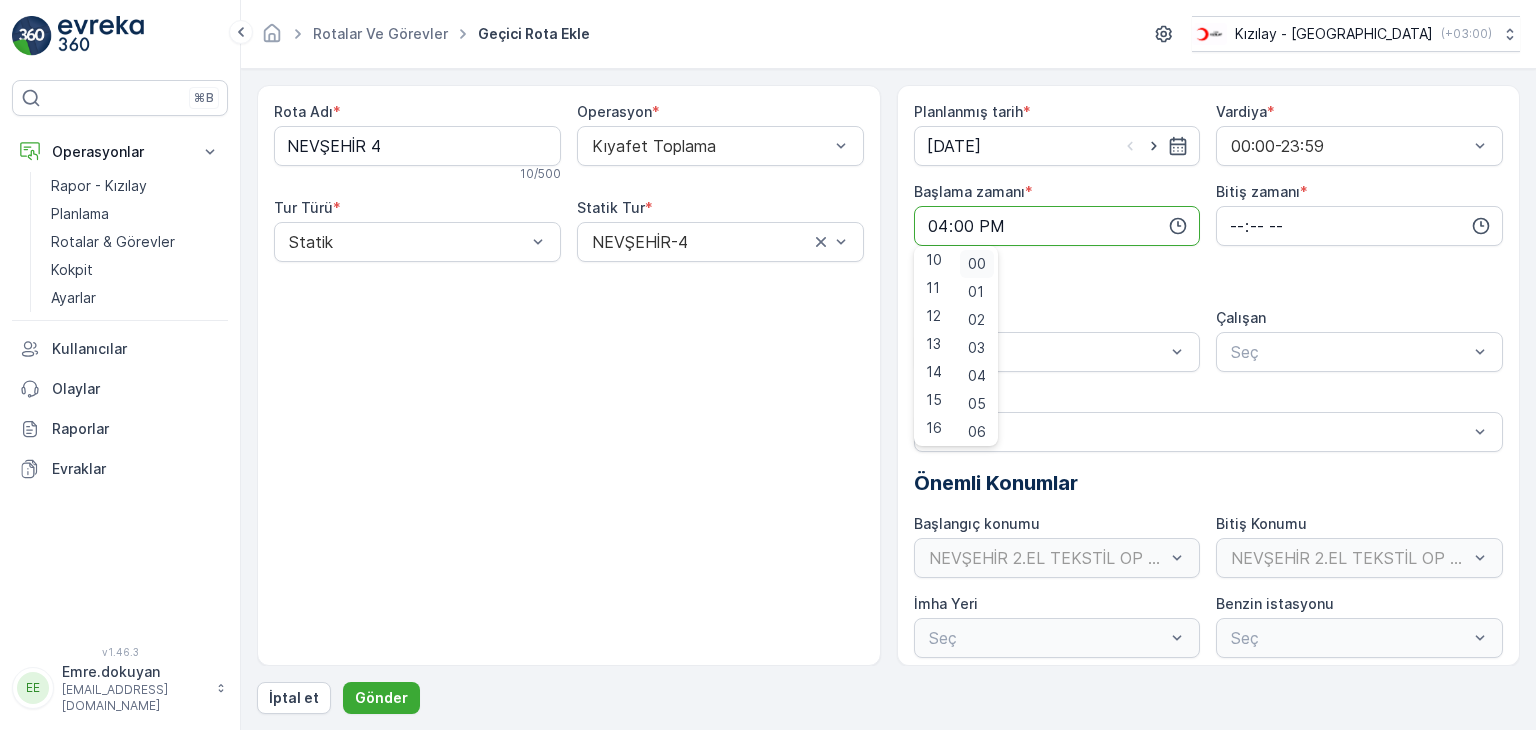click on "00" at bounding box center (977, 264) 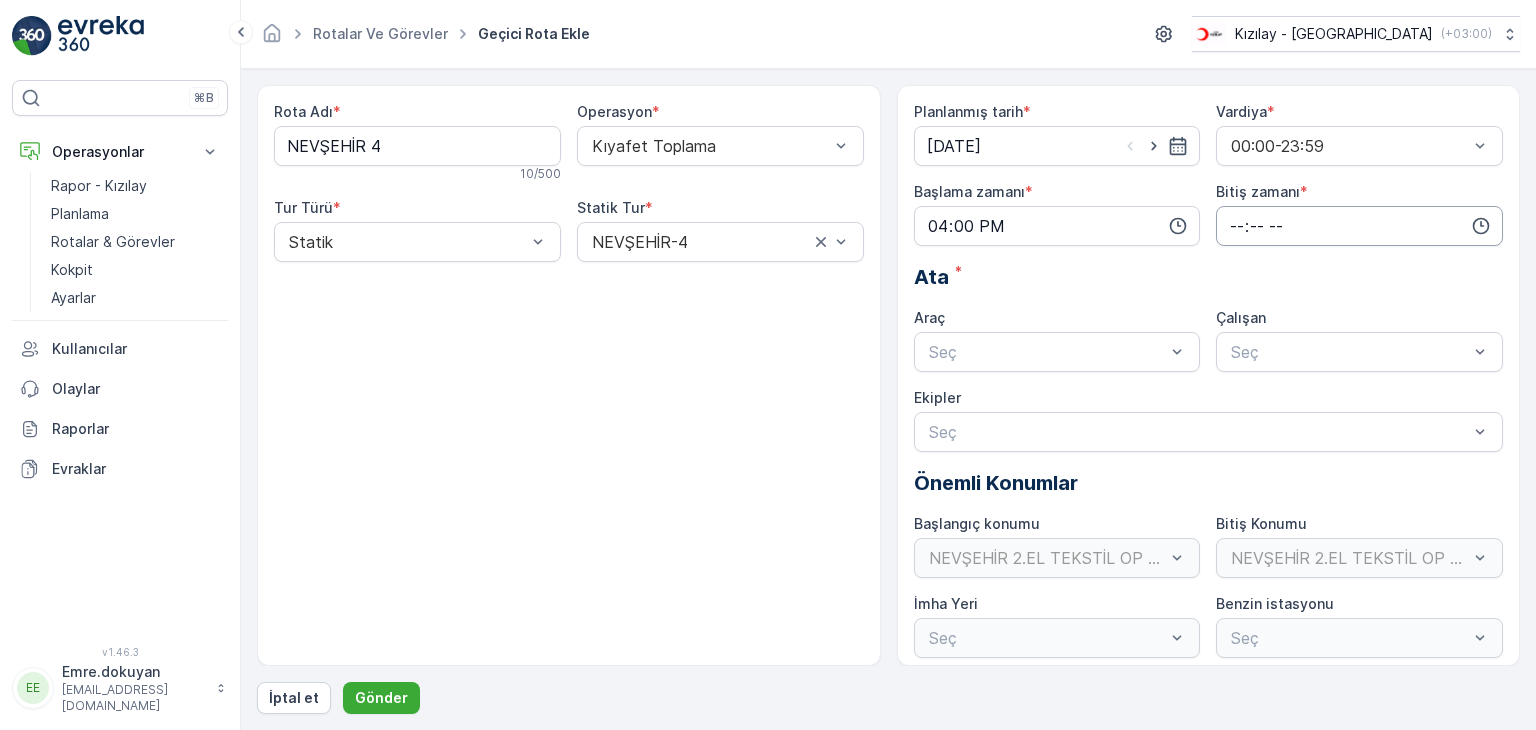 click at bounding box center [1359, 226] 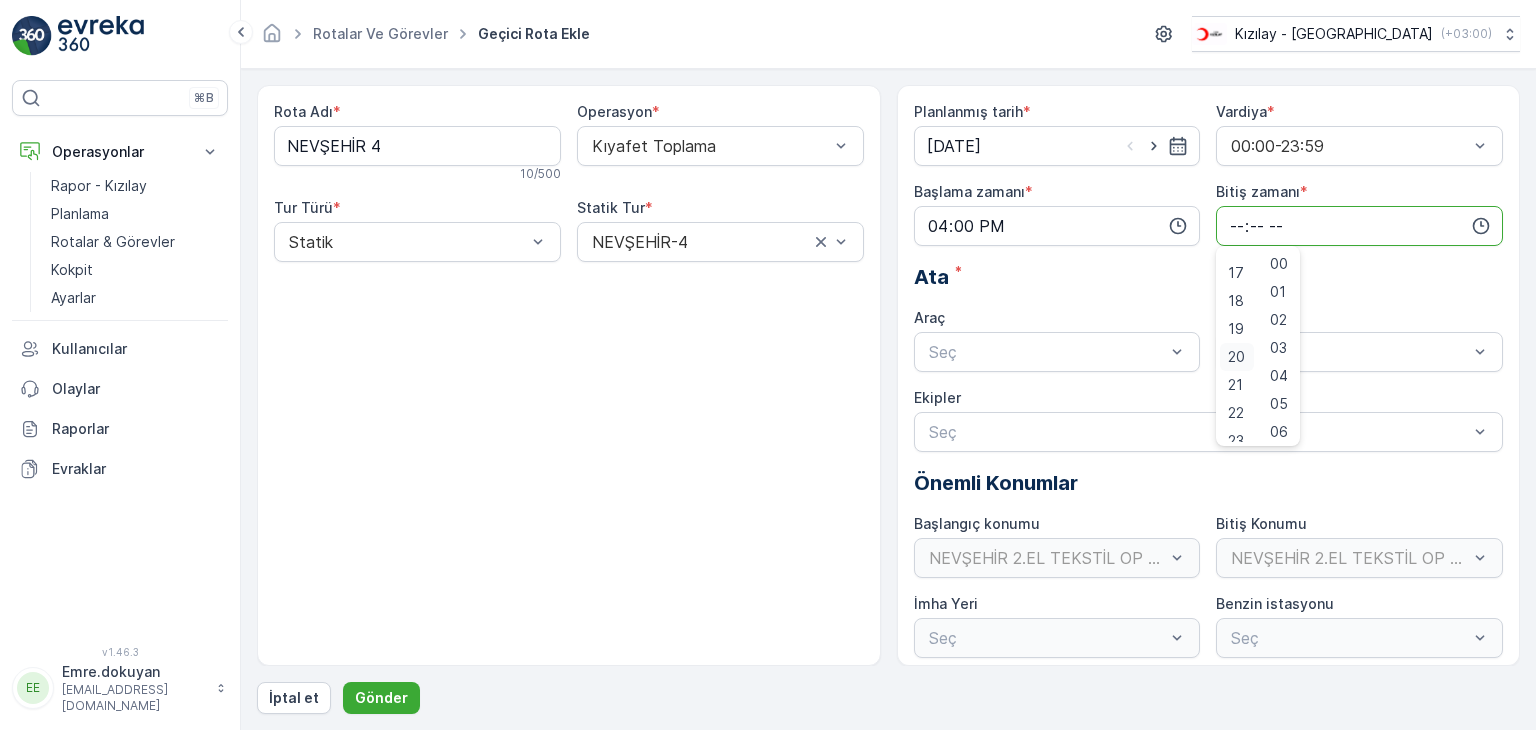 scroll, scrollTop: 480, scrollLeft: 0, axis: vertical 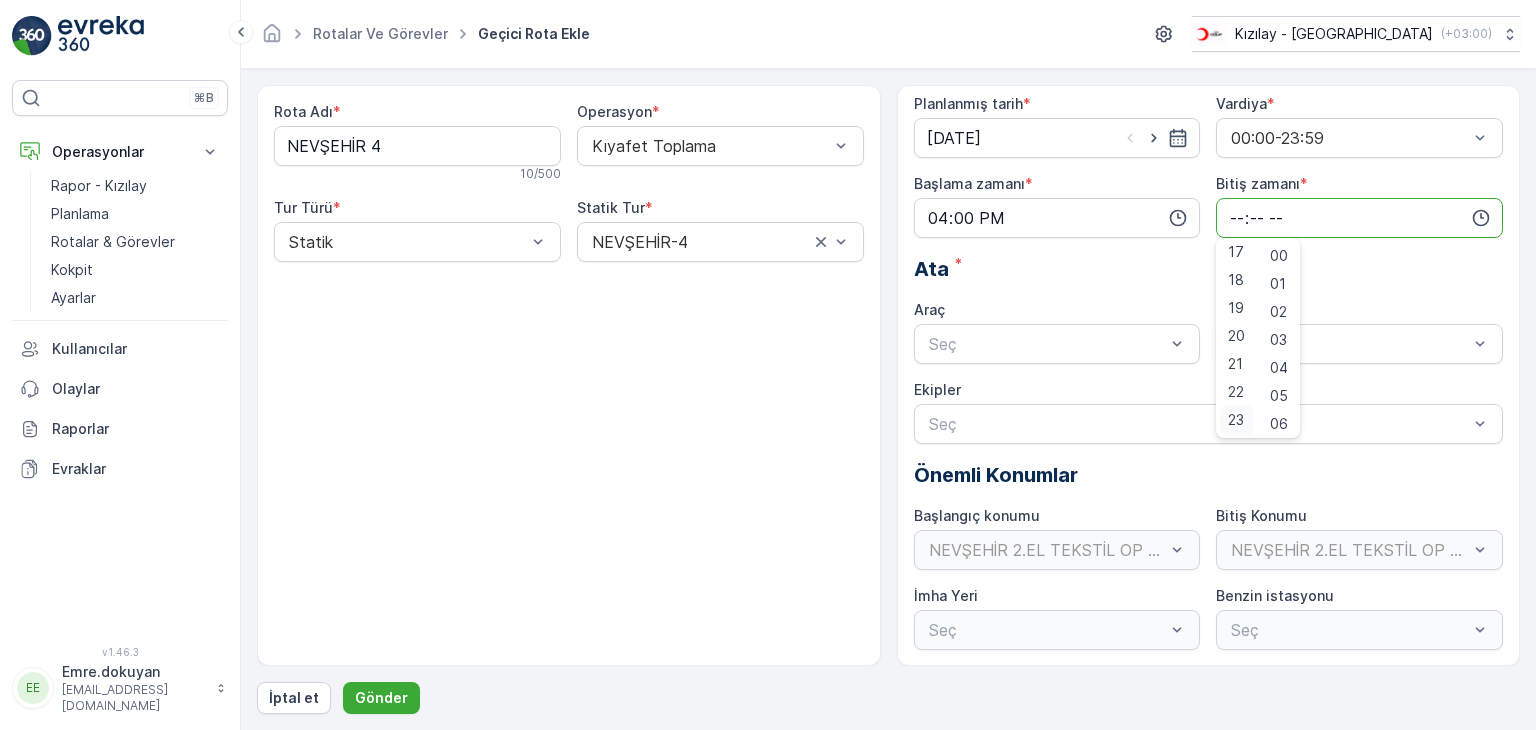 click on "23" at bounding box center [1236, 420] 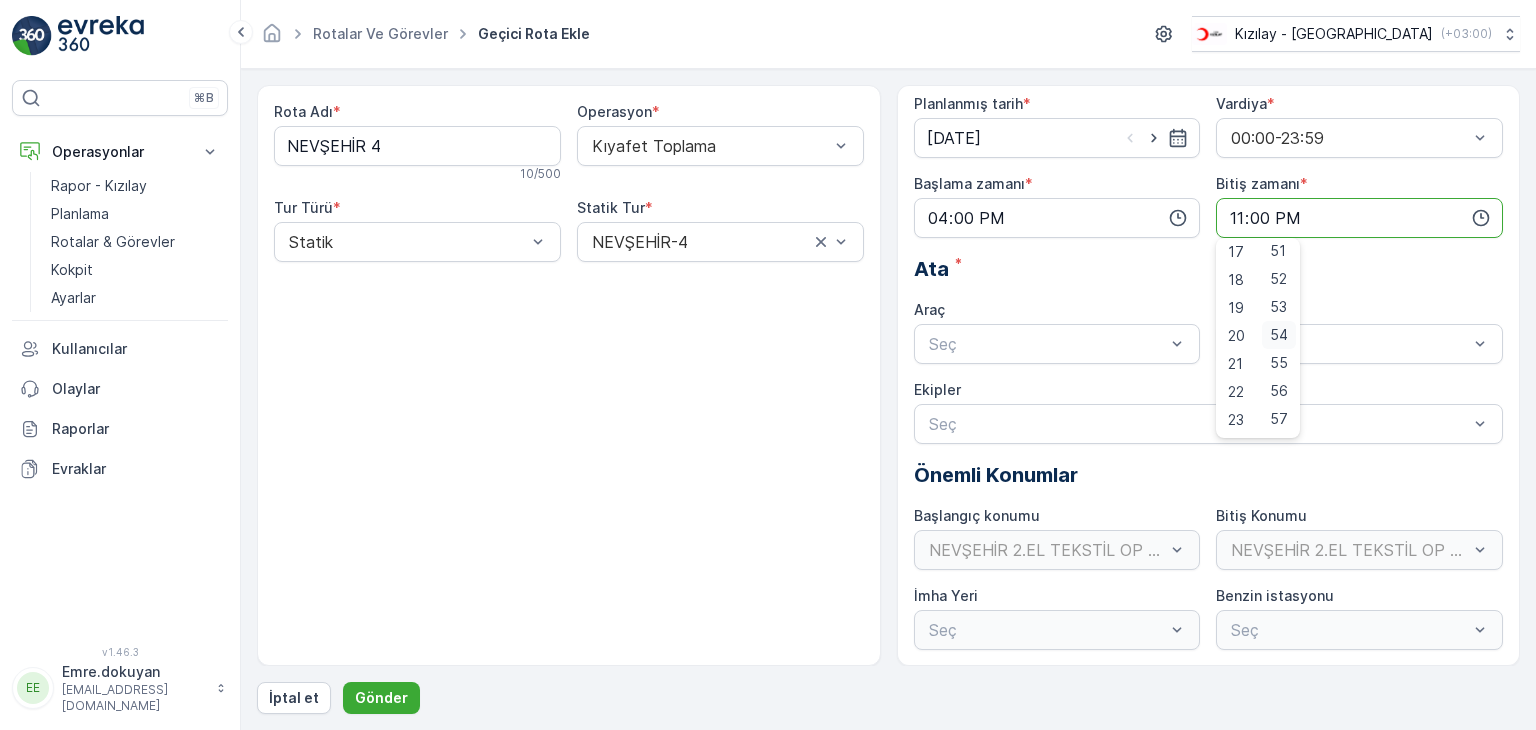 scroll, scrollTop: 1488, scrollLeft: 0, axis: vertical 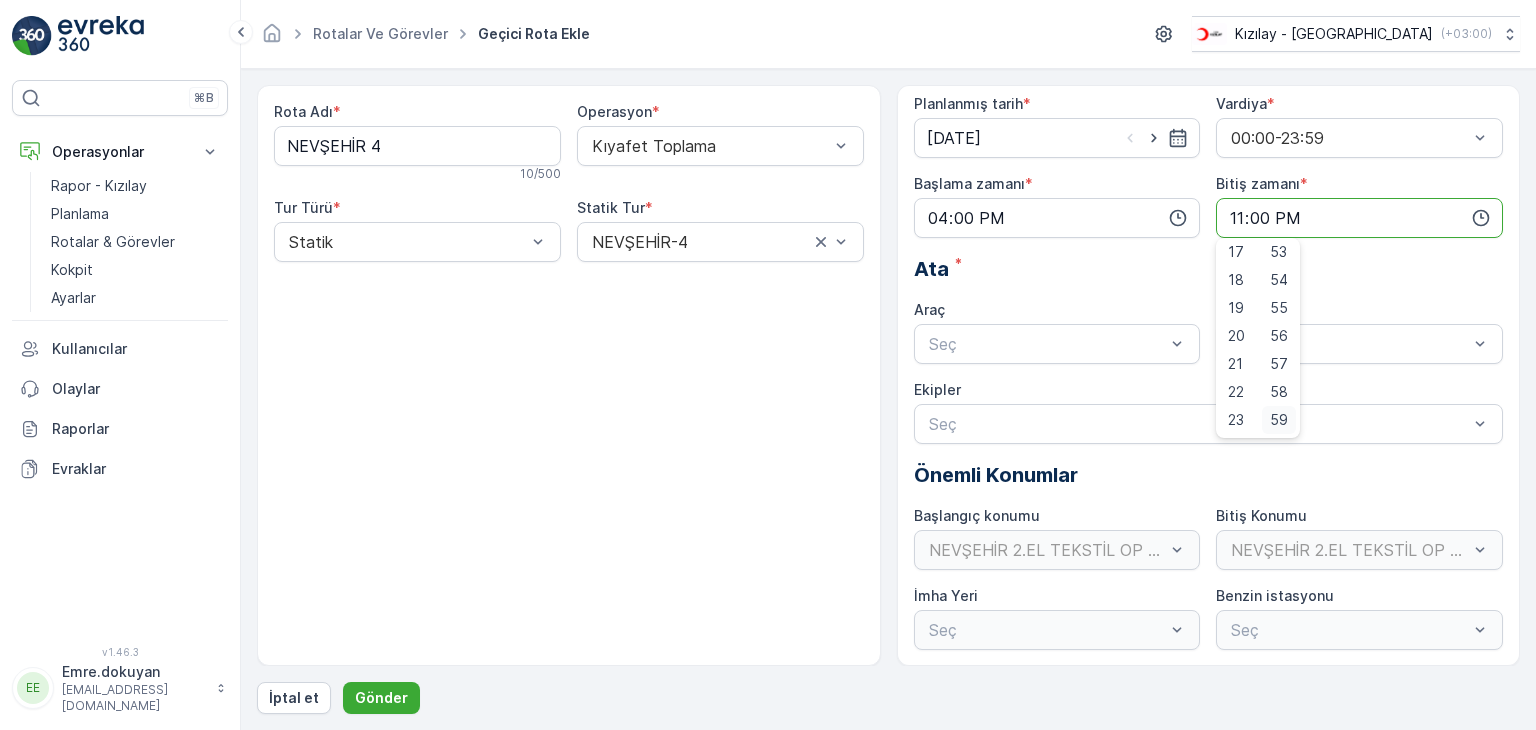 click on "59" at bounding box center [1279, 420] 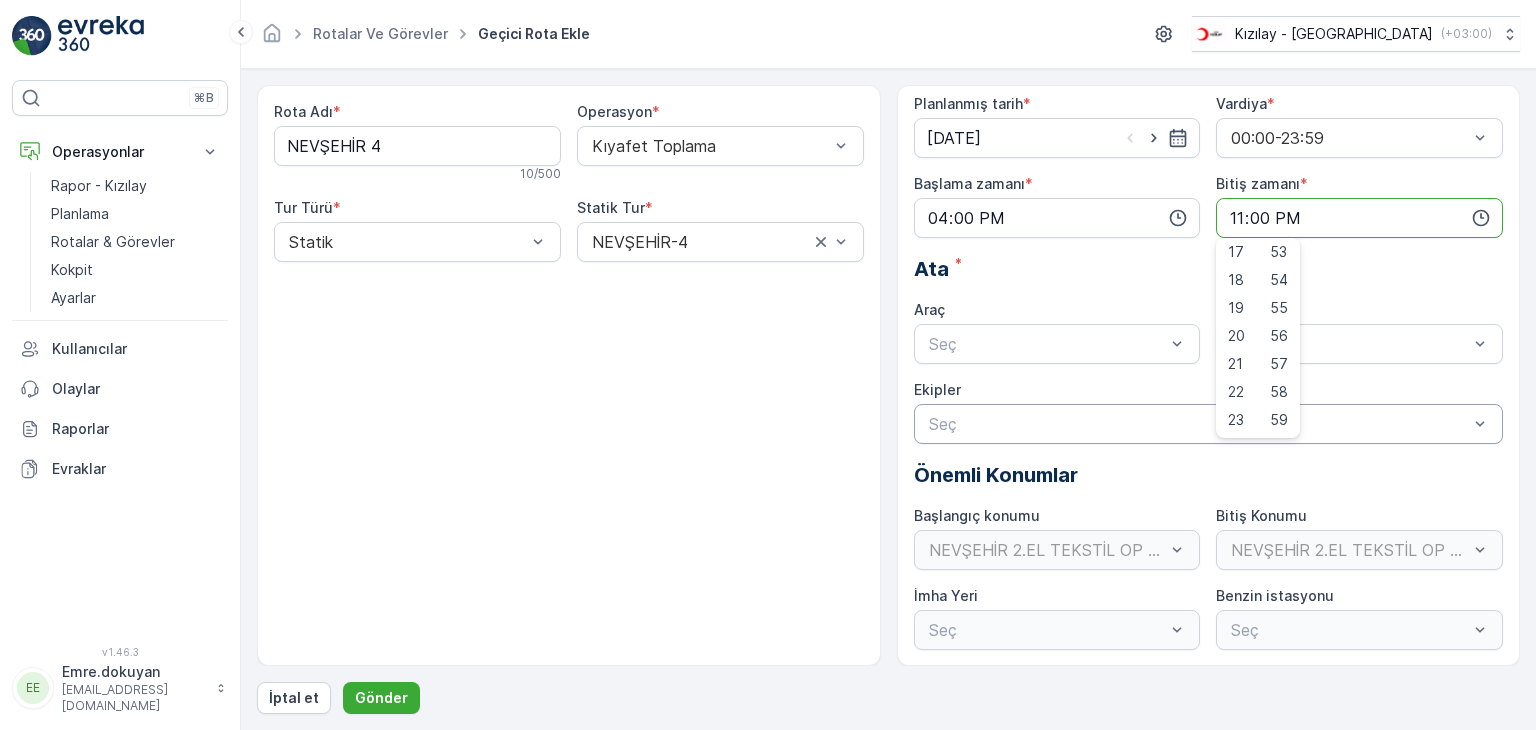 type on "23:59" 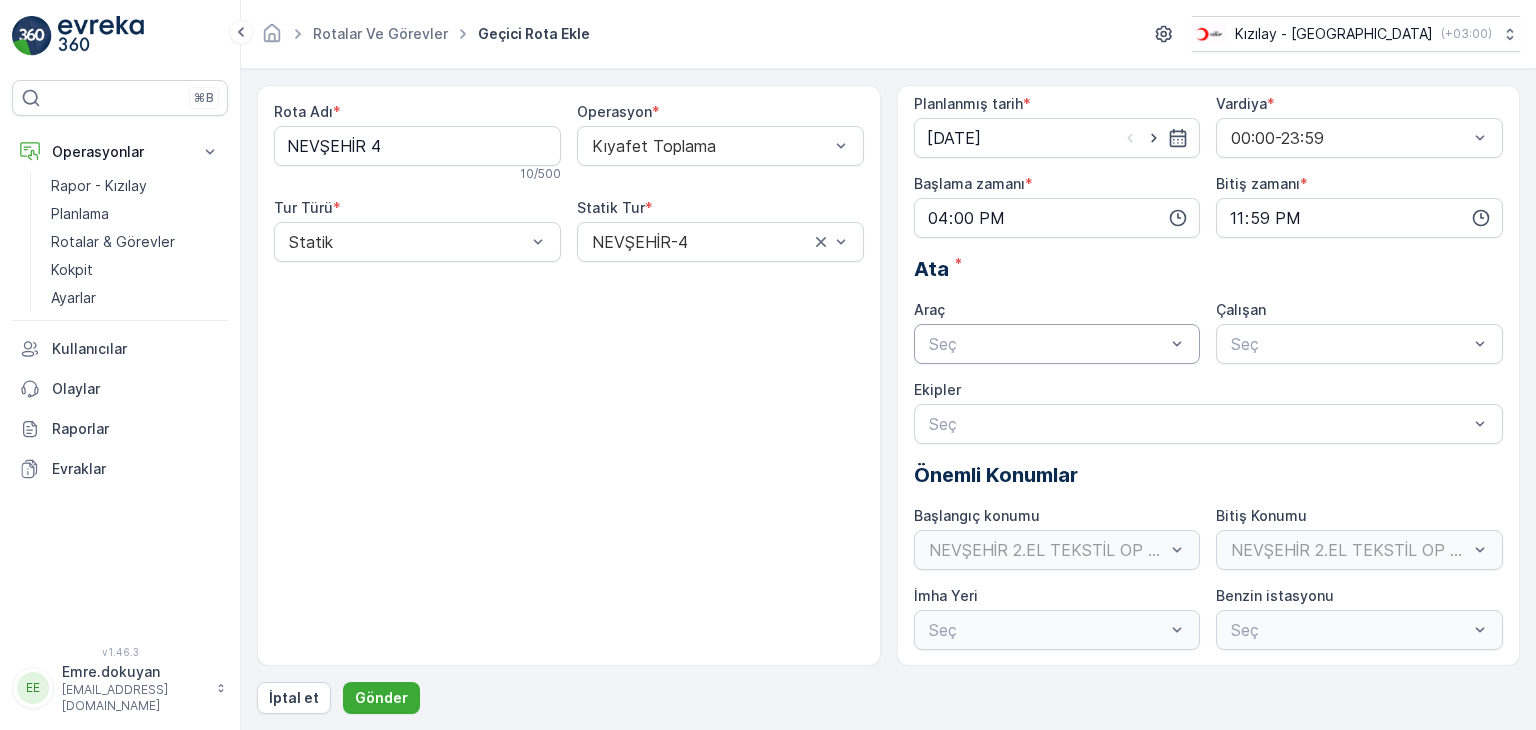 click at bounding box center (1047, 344) 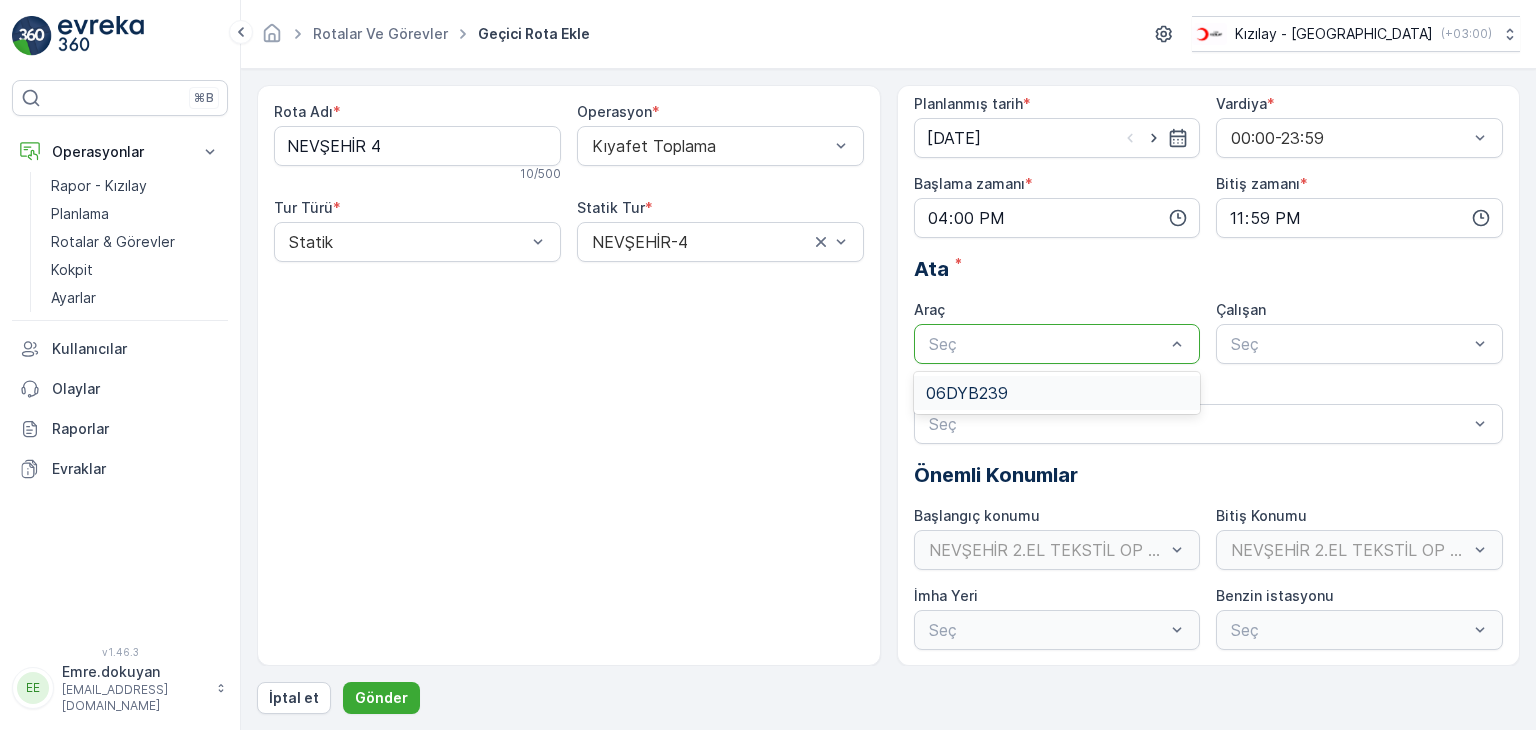 click on "06DYB239" at bounding box center [967, 393] 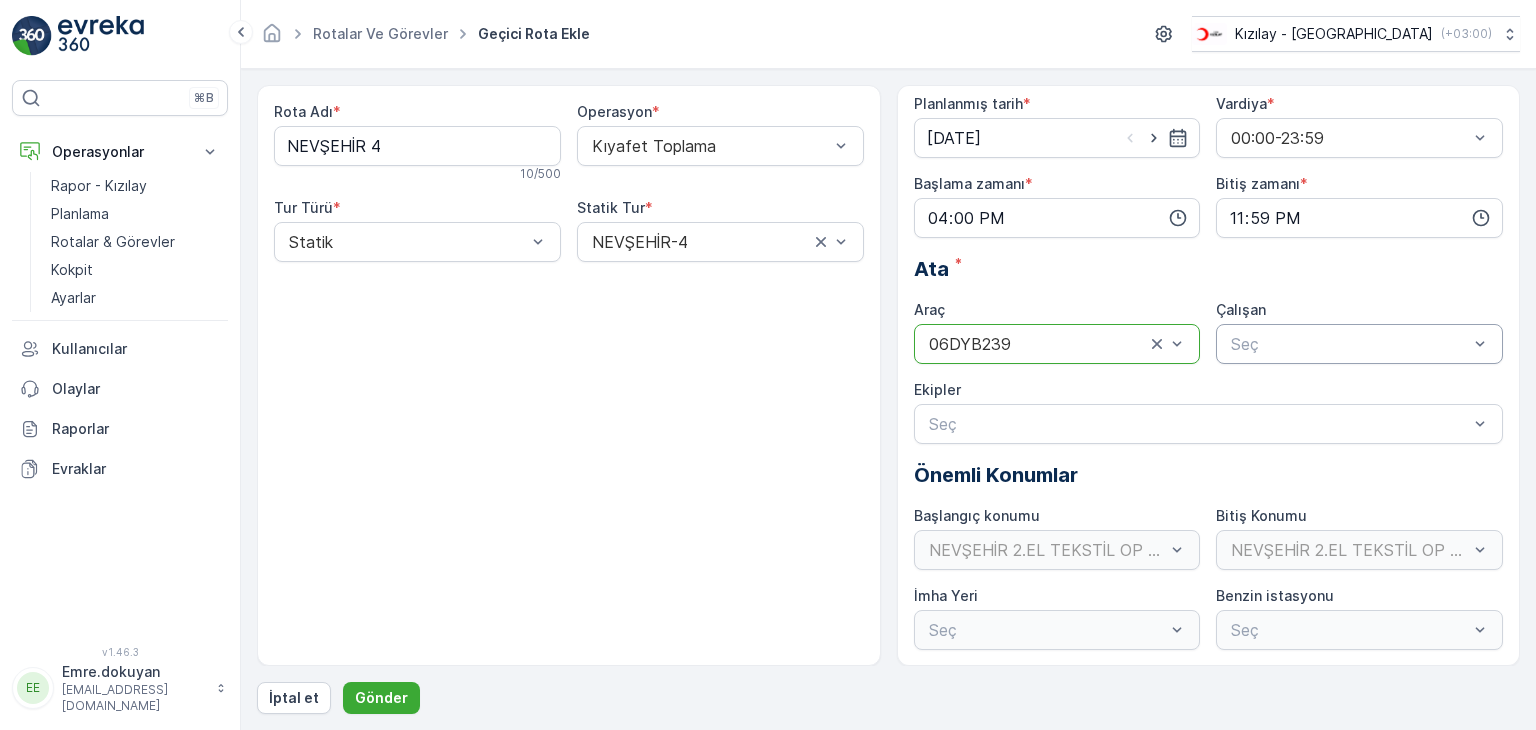 click at bounding box center (1349, 344) 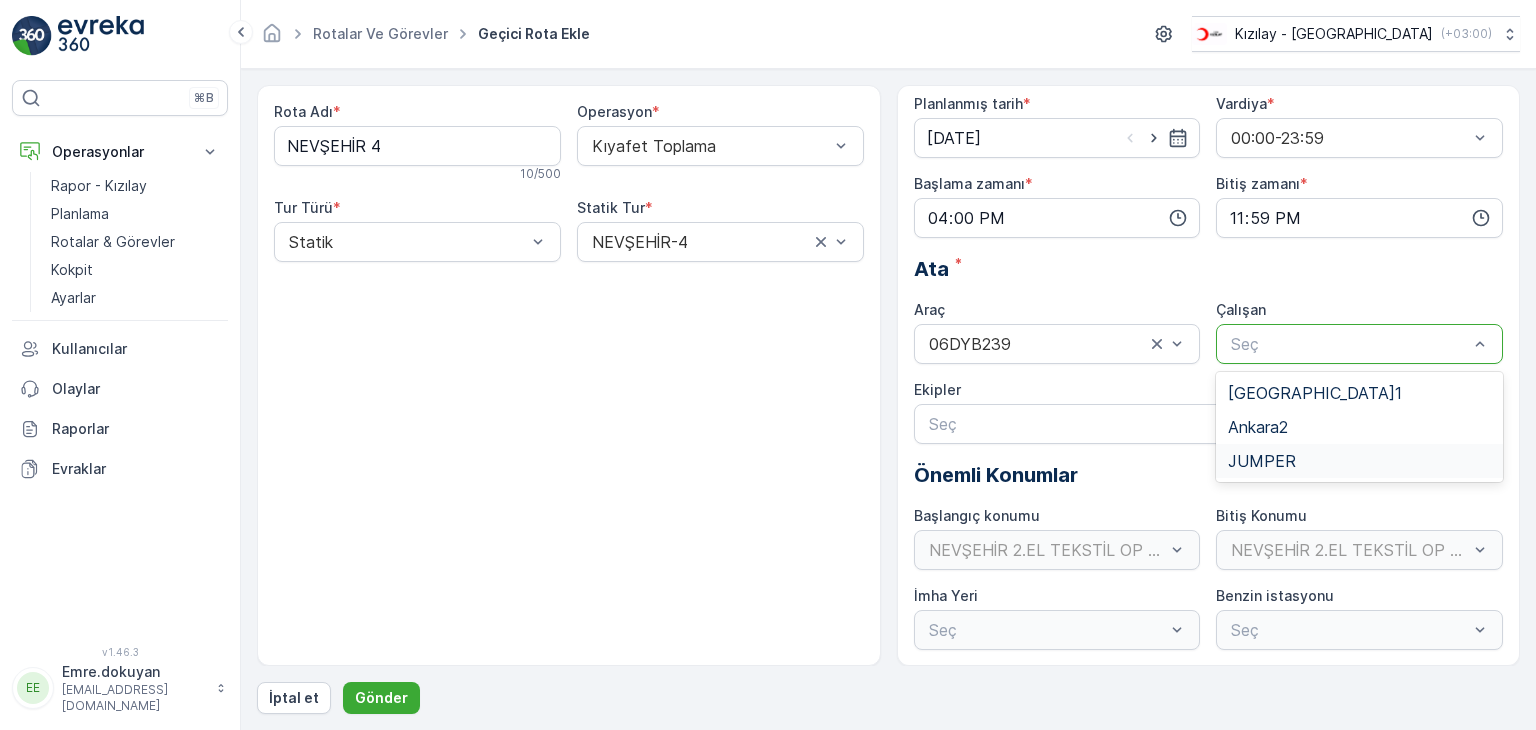 click on "JUMPER" at bounding box center [1262, 461] 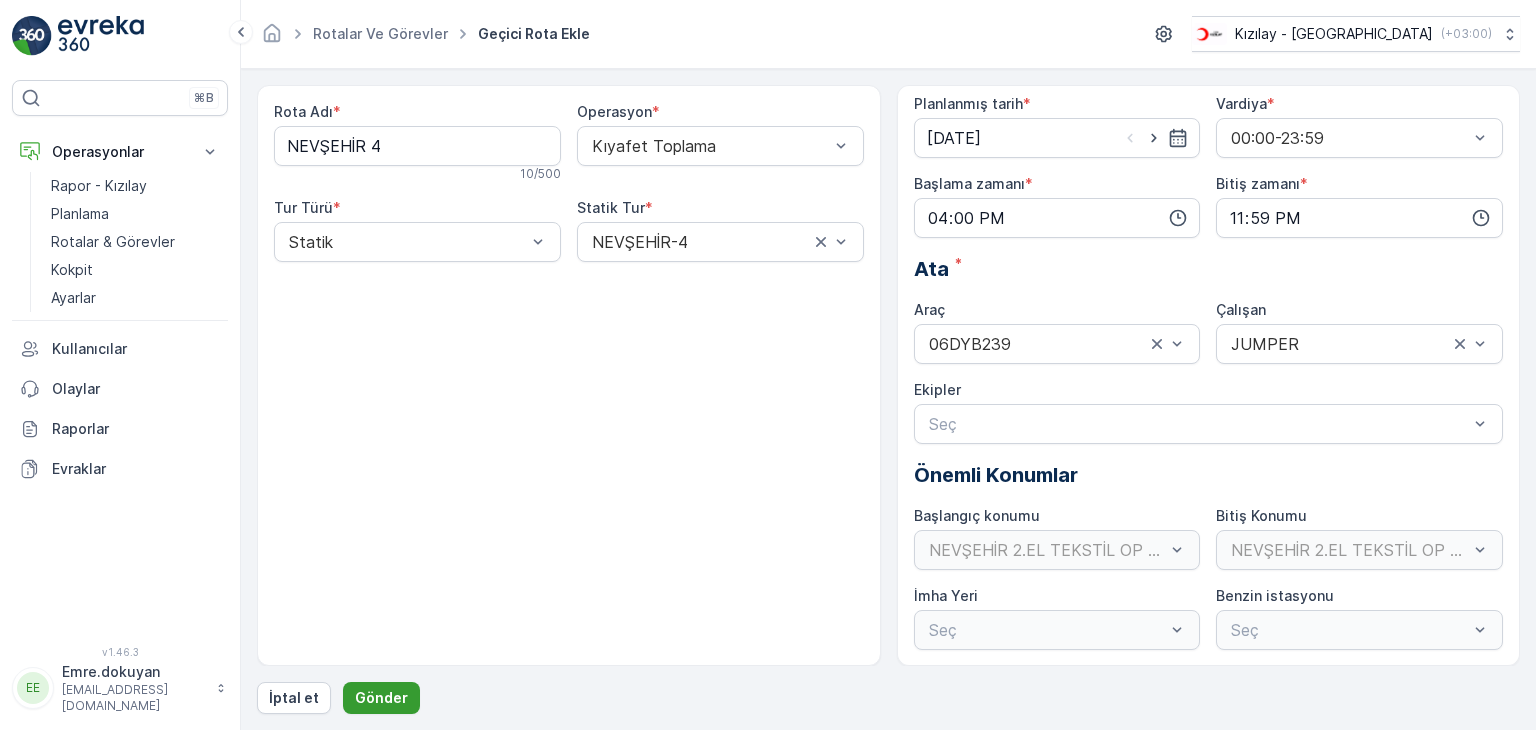 click on "Gönder" at bounding box center (381, 698) 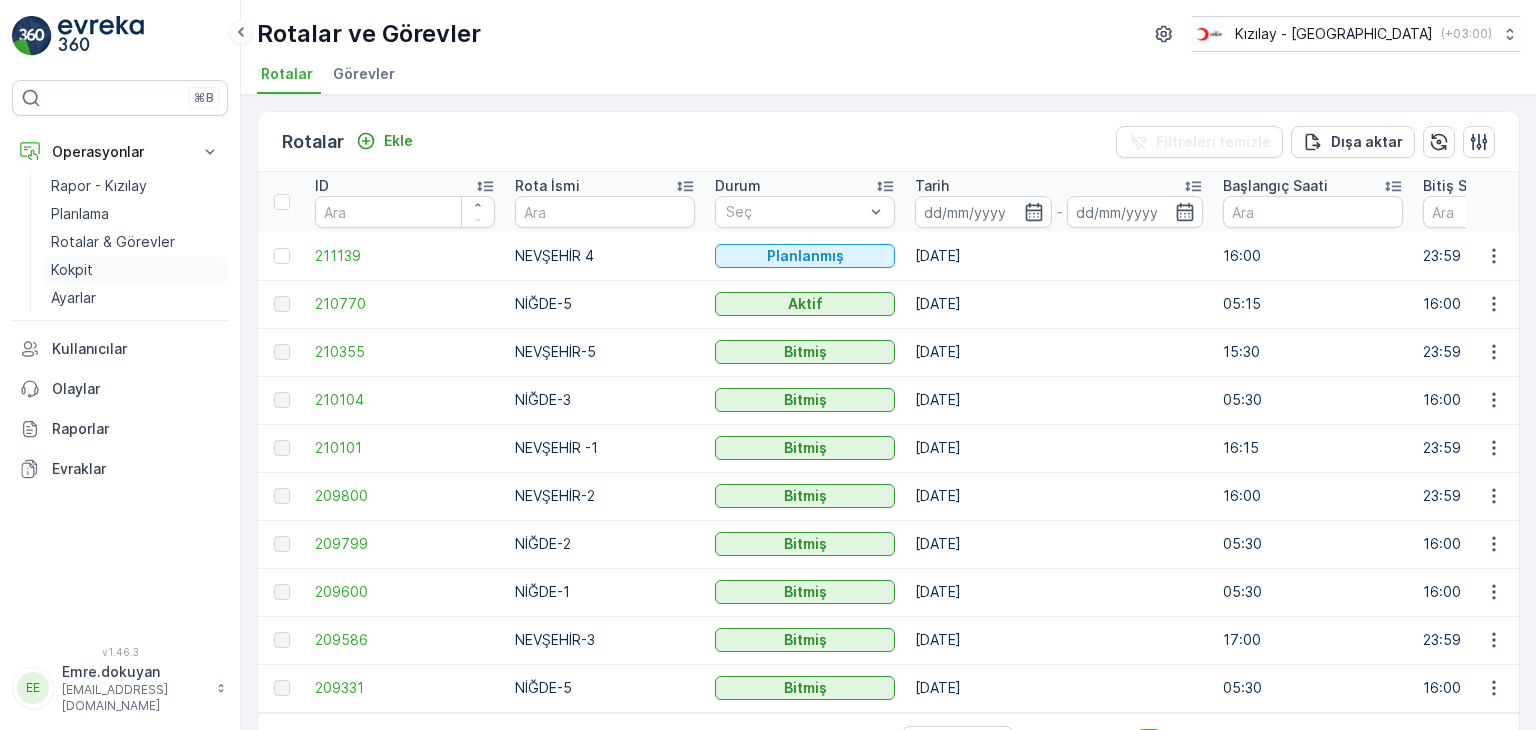 click on "Kokpit" at bounding box center [135, 270] 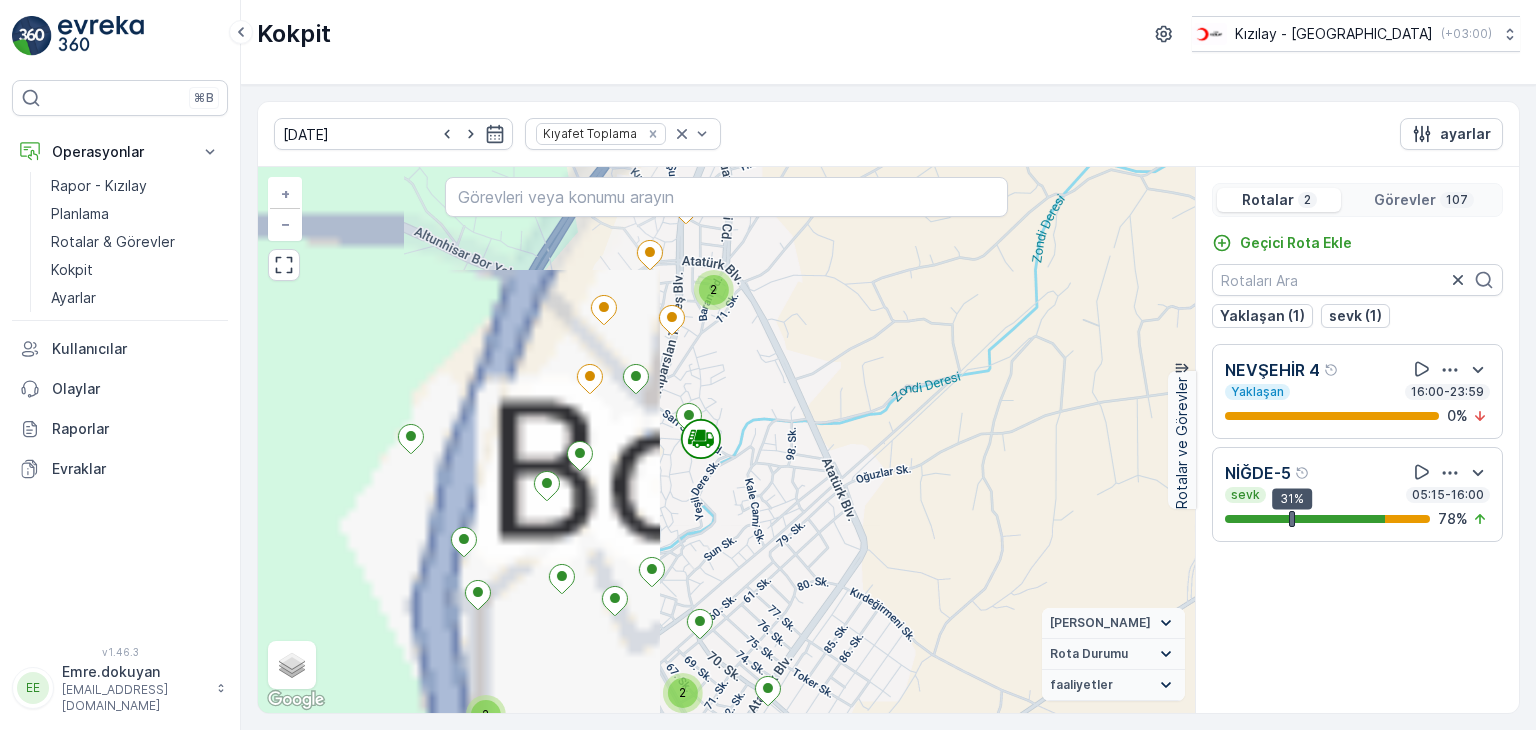 drag, startPoint x: 556, startPoint y: 539, endPoint x: 843, endPoint y: 506, distance: 288.891 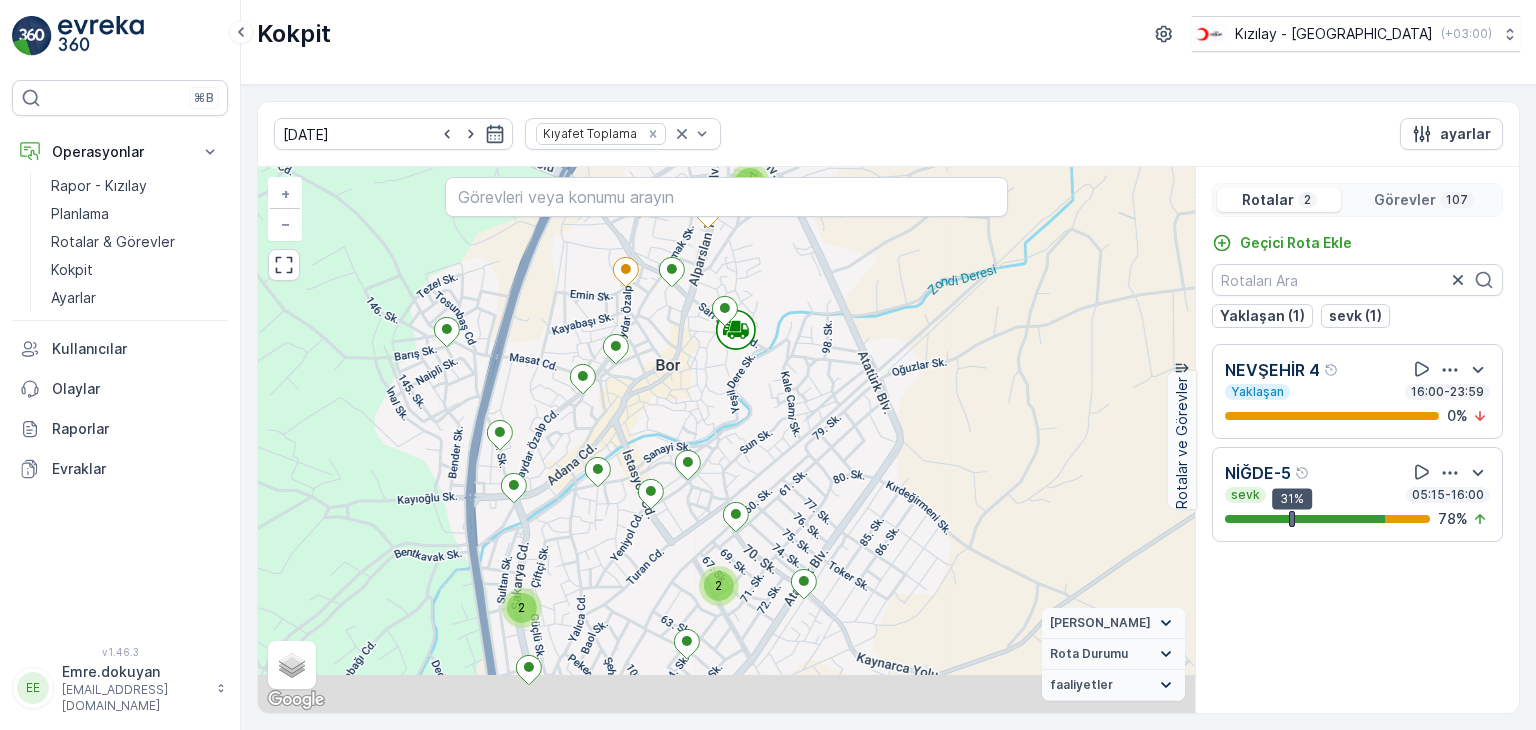 drag, startPoint x: 662, startPoint y: 518, endPoint x: 701, endPoint y: 399, distance: 125.22779 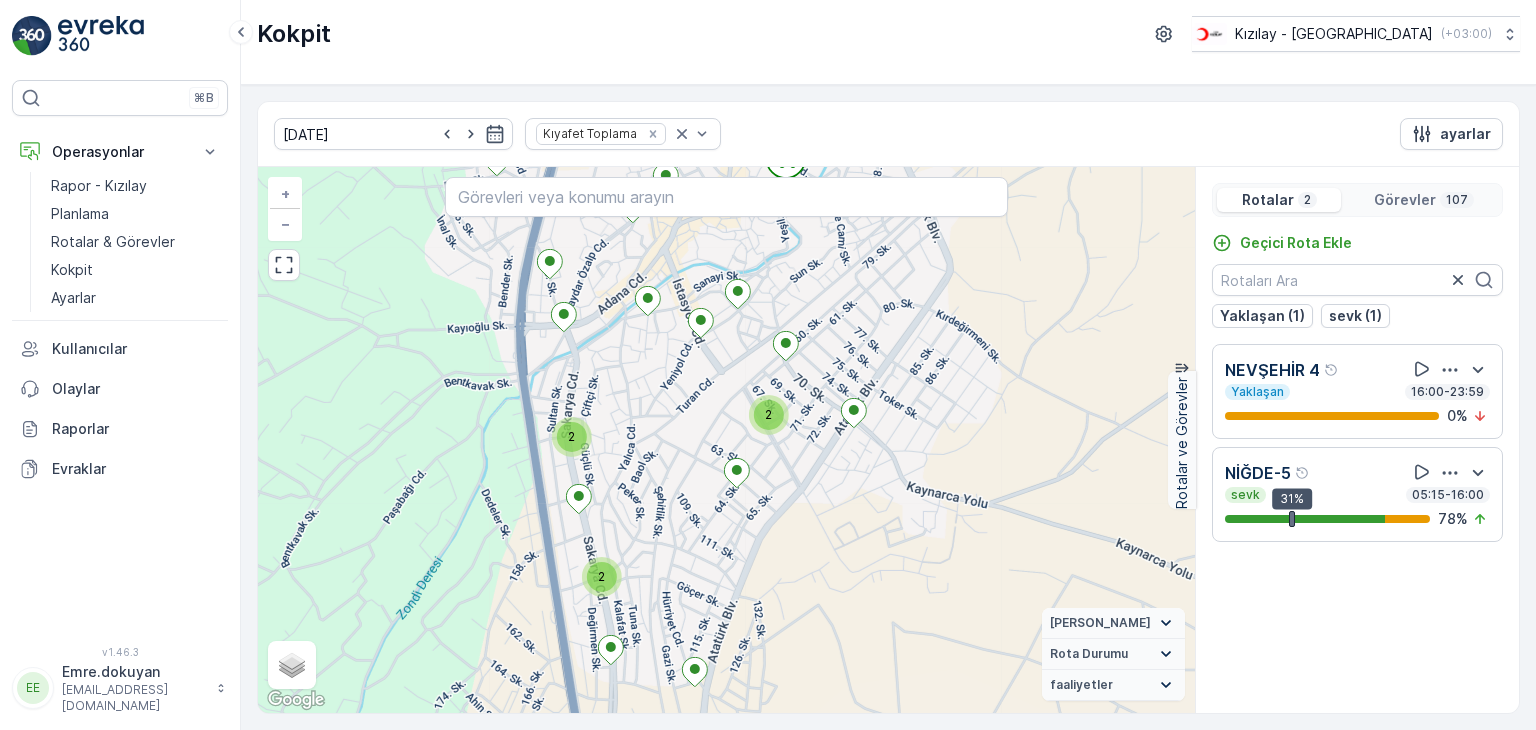 drag, startPoint x: 600, startPoint y: 584, endPoint x: 647, endPoint y: 425, distance: 165.80109 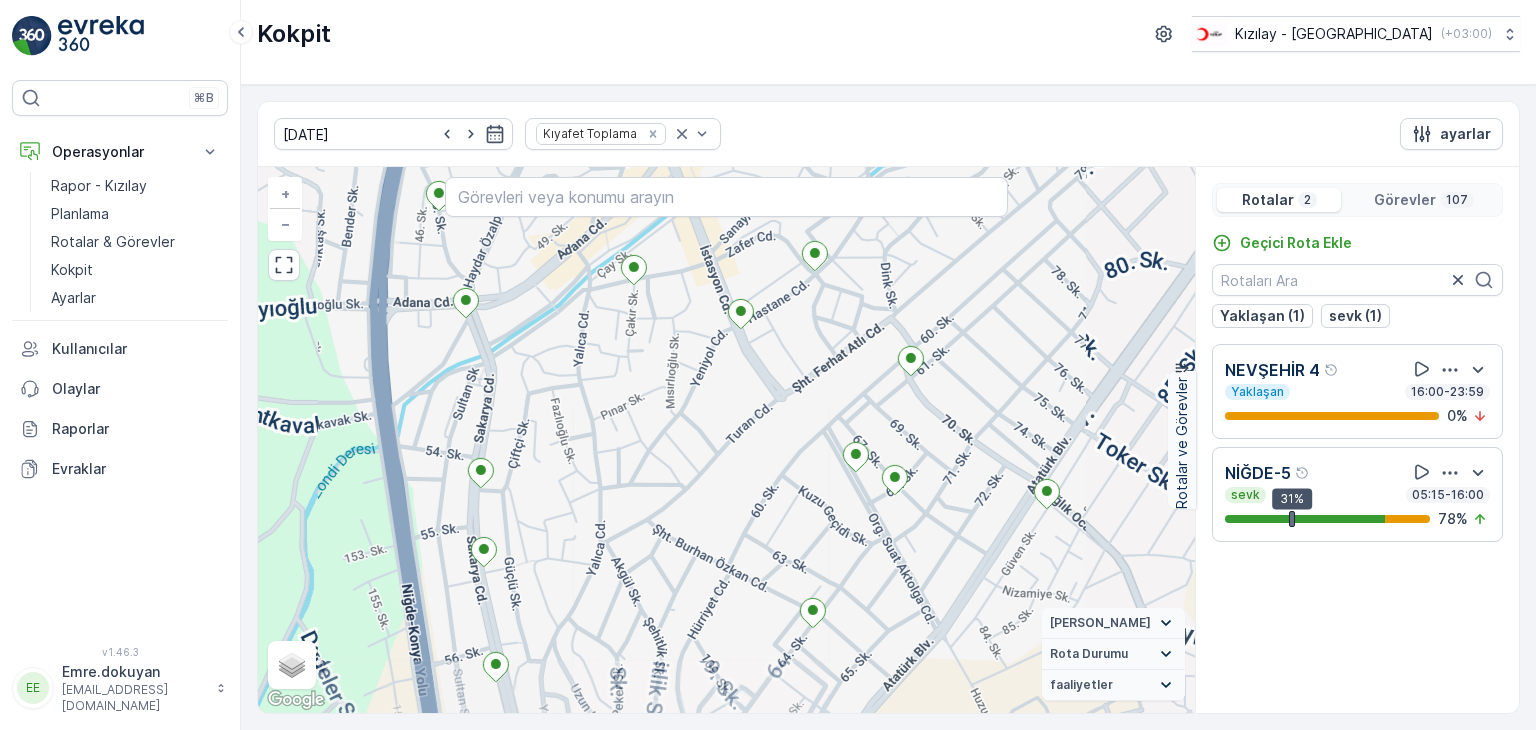 drag, startPoint x: 694, startPoint y: 330, endPoint x: 665, endPoint y: 513, distance: 185.28357 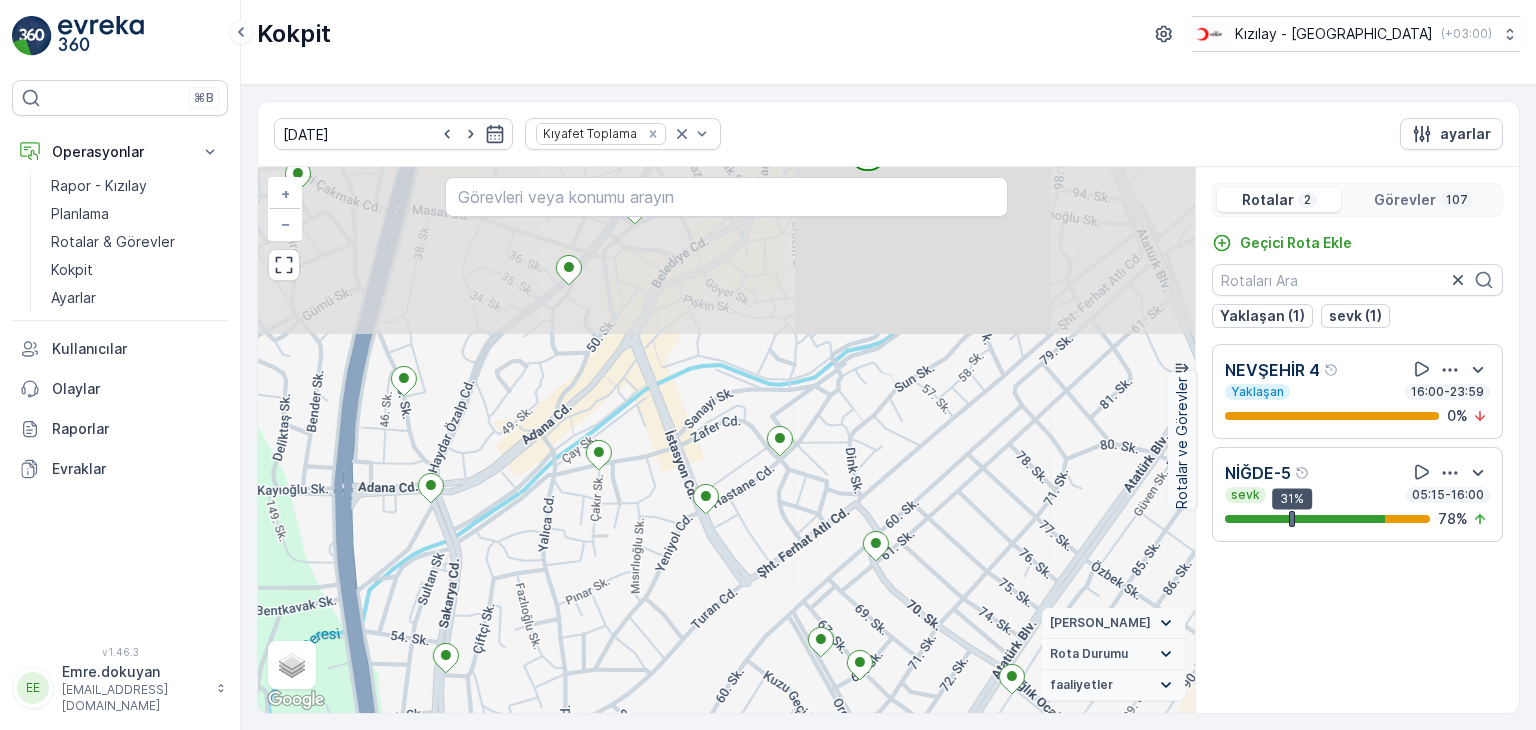 drag, startPoint x: 681, startPoint y: 398, endPoint x: 642, endPoint y: 547, distance: 154.01949 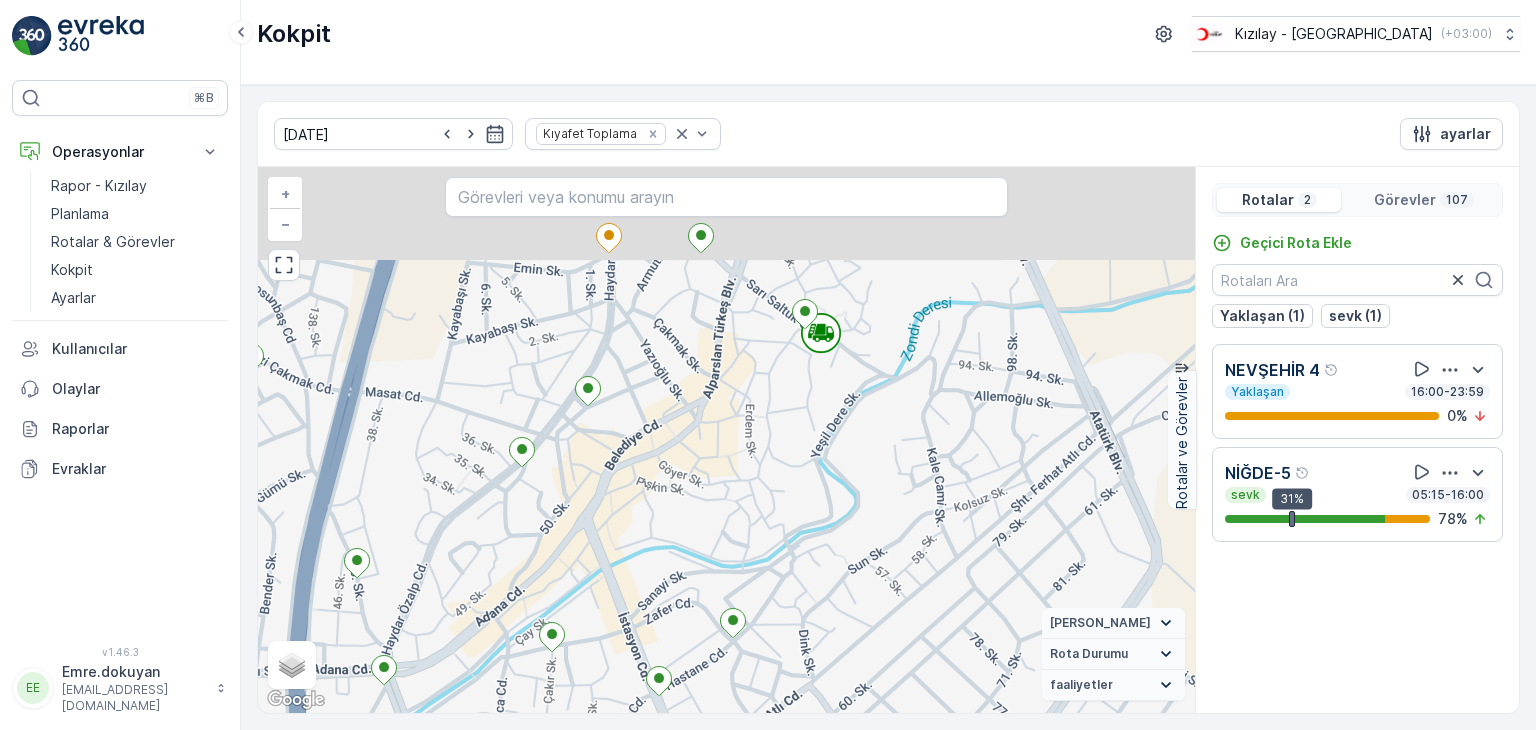 drag, startPoint x: 719, startPoint y: 389, endPoint x: 691, endPoint y: 511, distance: 125.17188 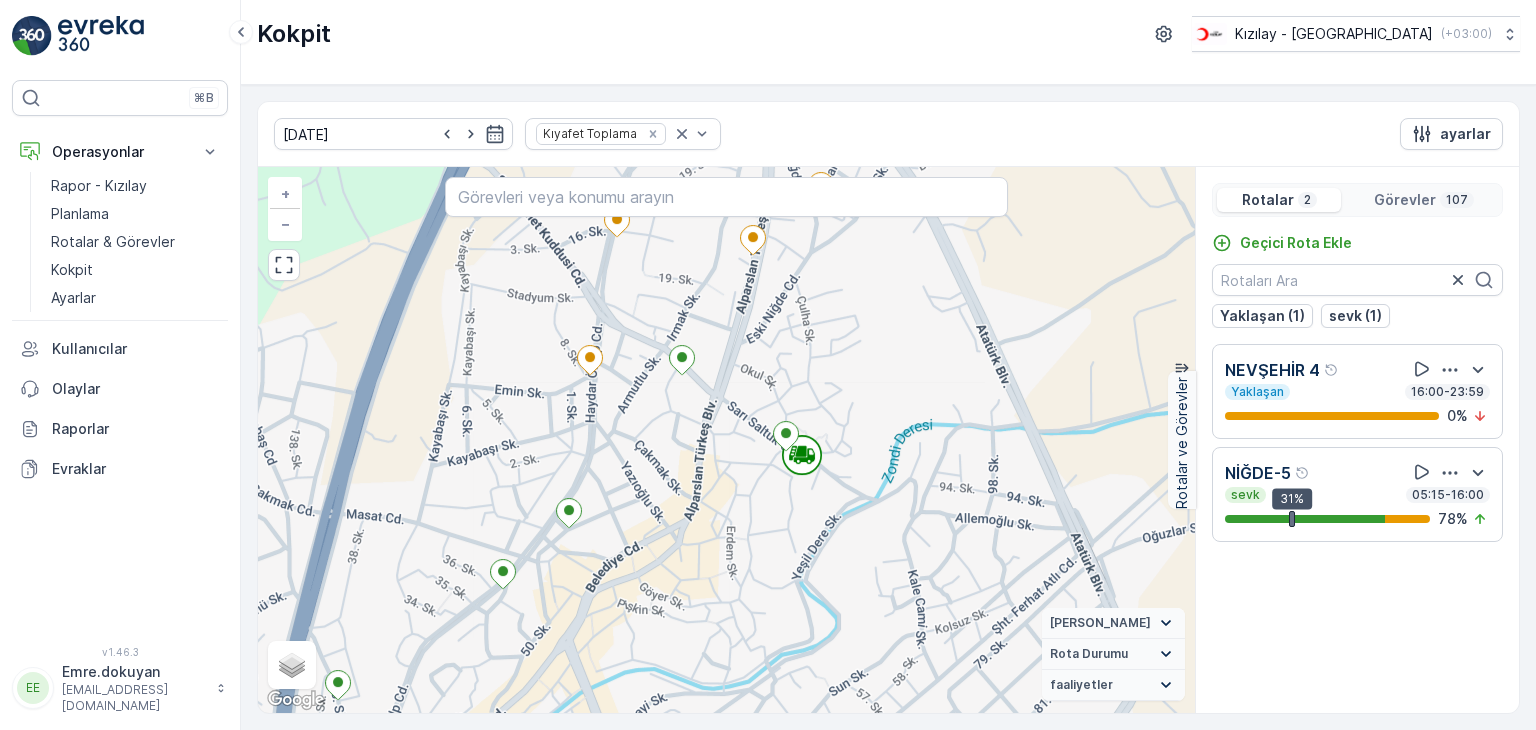 drag, startPoint x: 739, startPoint y: 343, endPoint x: 714, endPoint y: 473, distance: 132.38202 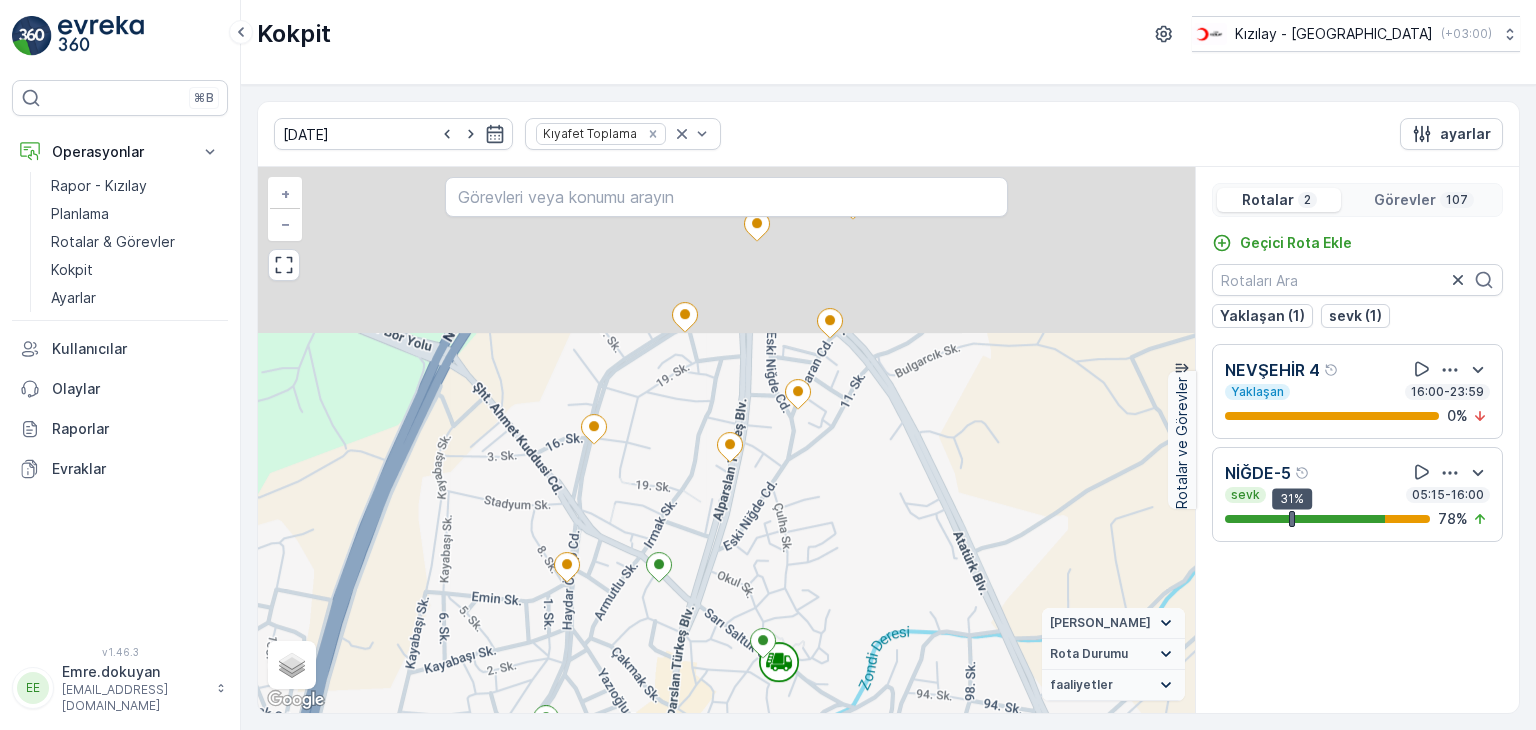 drag, startPoint x: 682, startPoint y: 383, endPoint x: 664, endPoint y: 582, distance: 199.81241 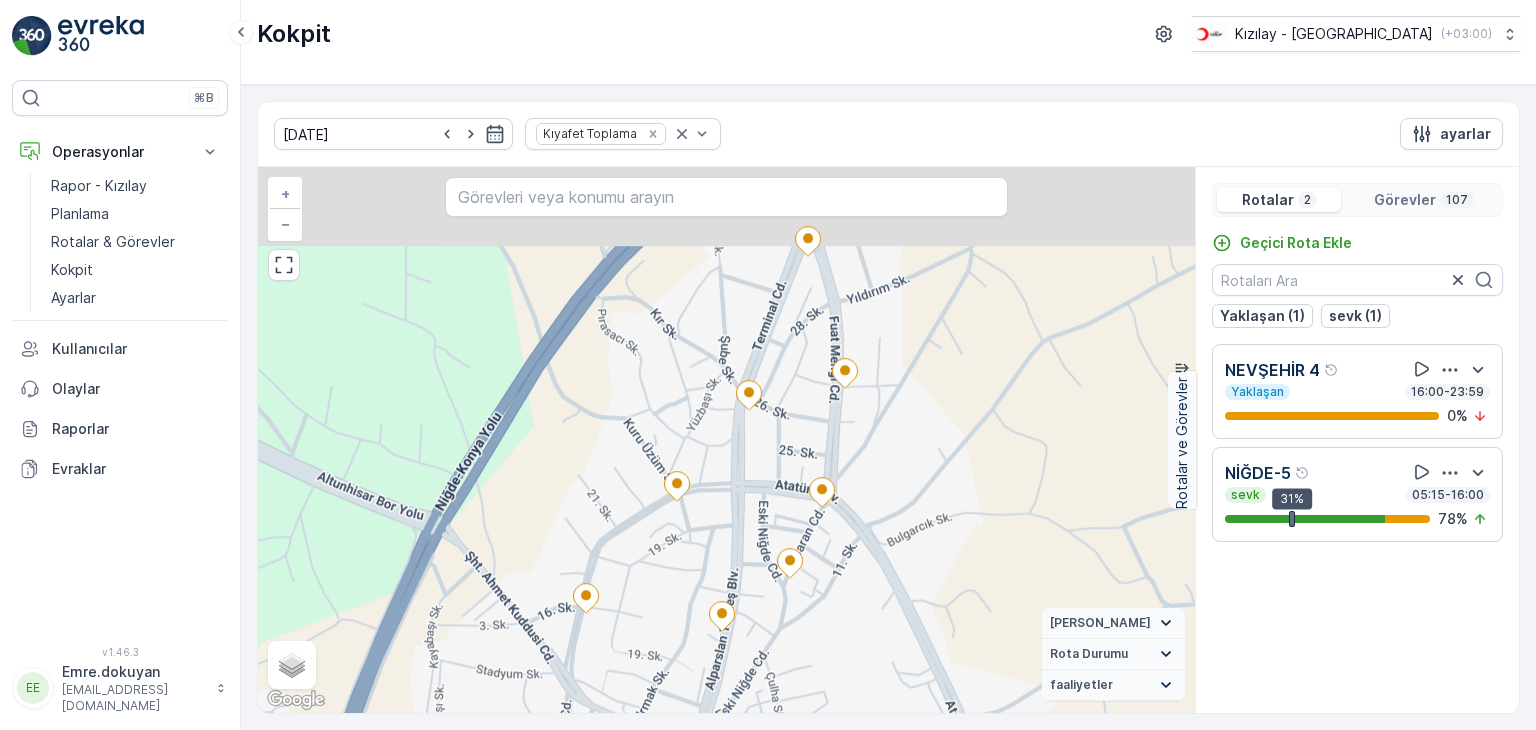 drag, startPoint x: 636, startPoint y: 530, endPoint x: 629, endPoint y: 589, distance: 59.413803 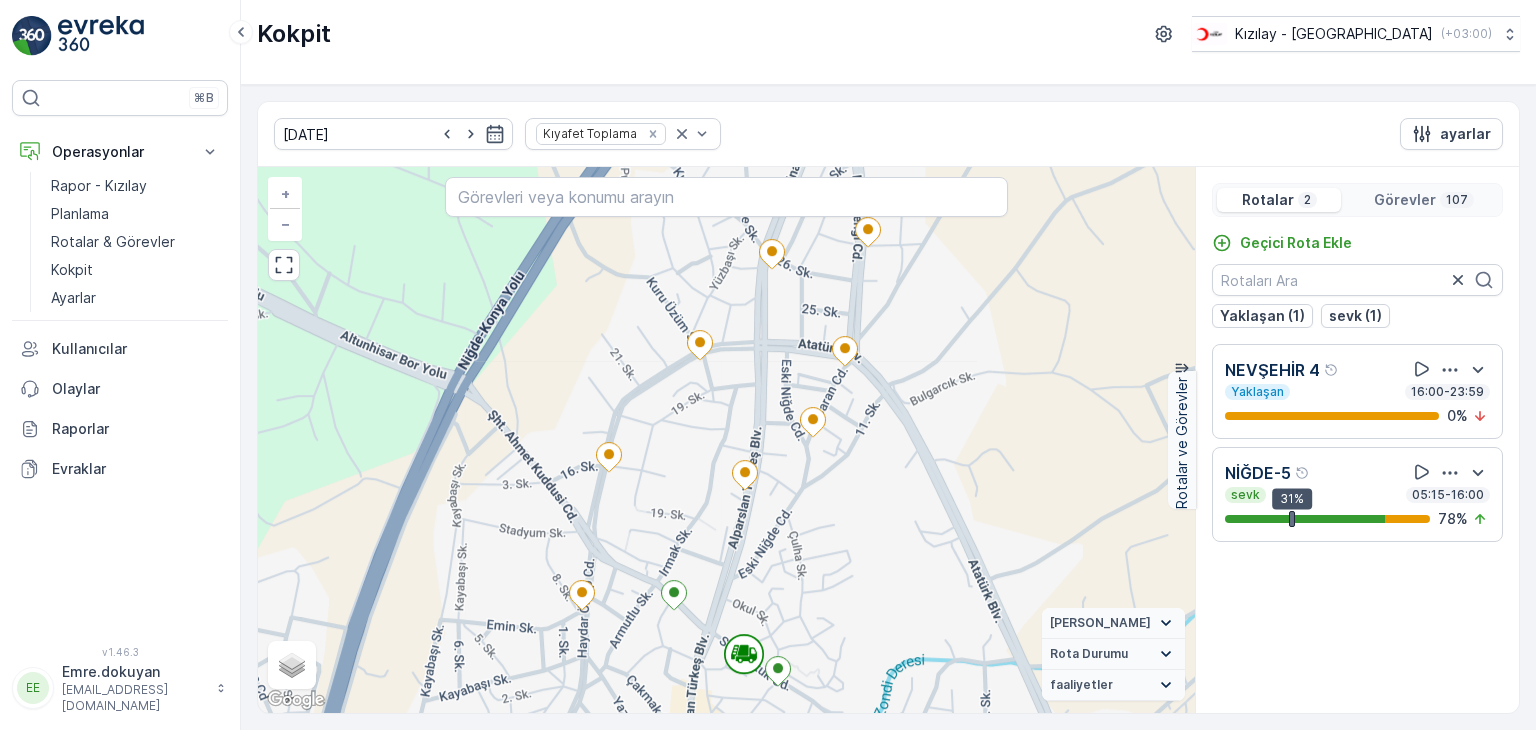 drag, startPoint x: 660, startPoint y: 627, endPoint x: 691, endPoint y: 461, distance: 168.86977 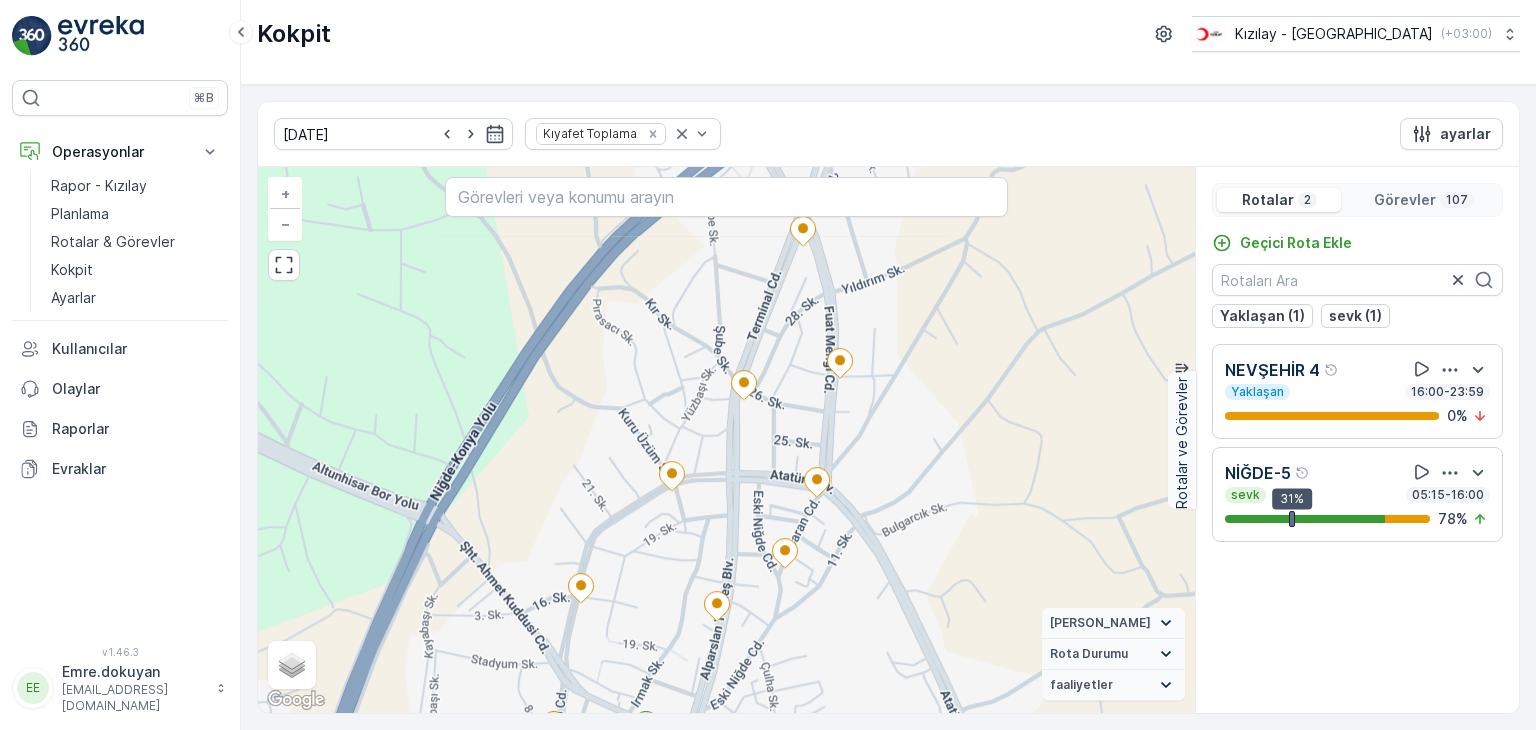 drag, startPoint x: 782, startPoint y: 359, endPoint x: 747, endPoint y: 515, distance: 159.87808 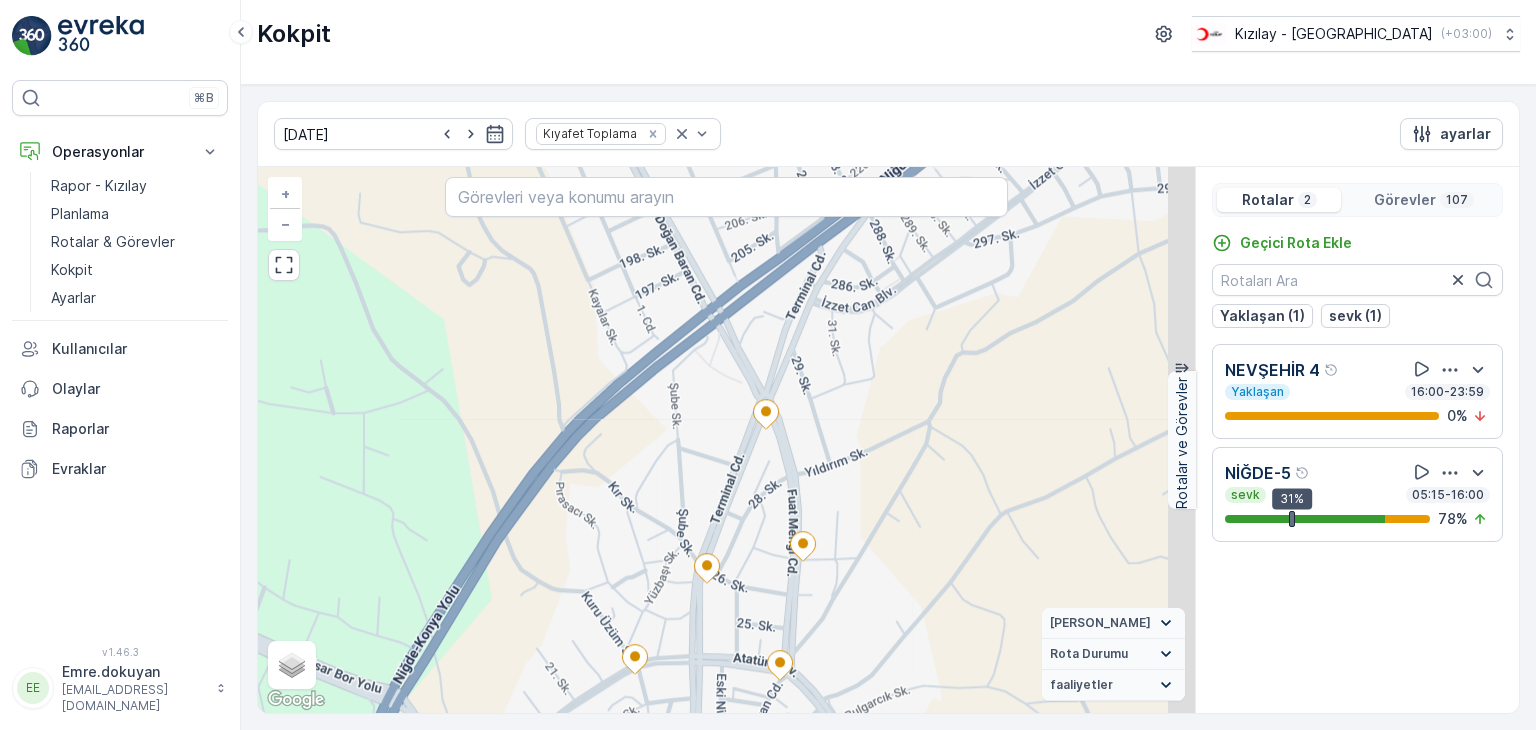 drag, startPoint x: 779, startPoint y: 416, endPoint x: 736, endPoint y: 619, distance: 207.50421 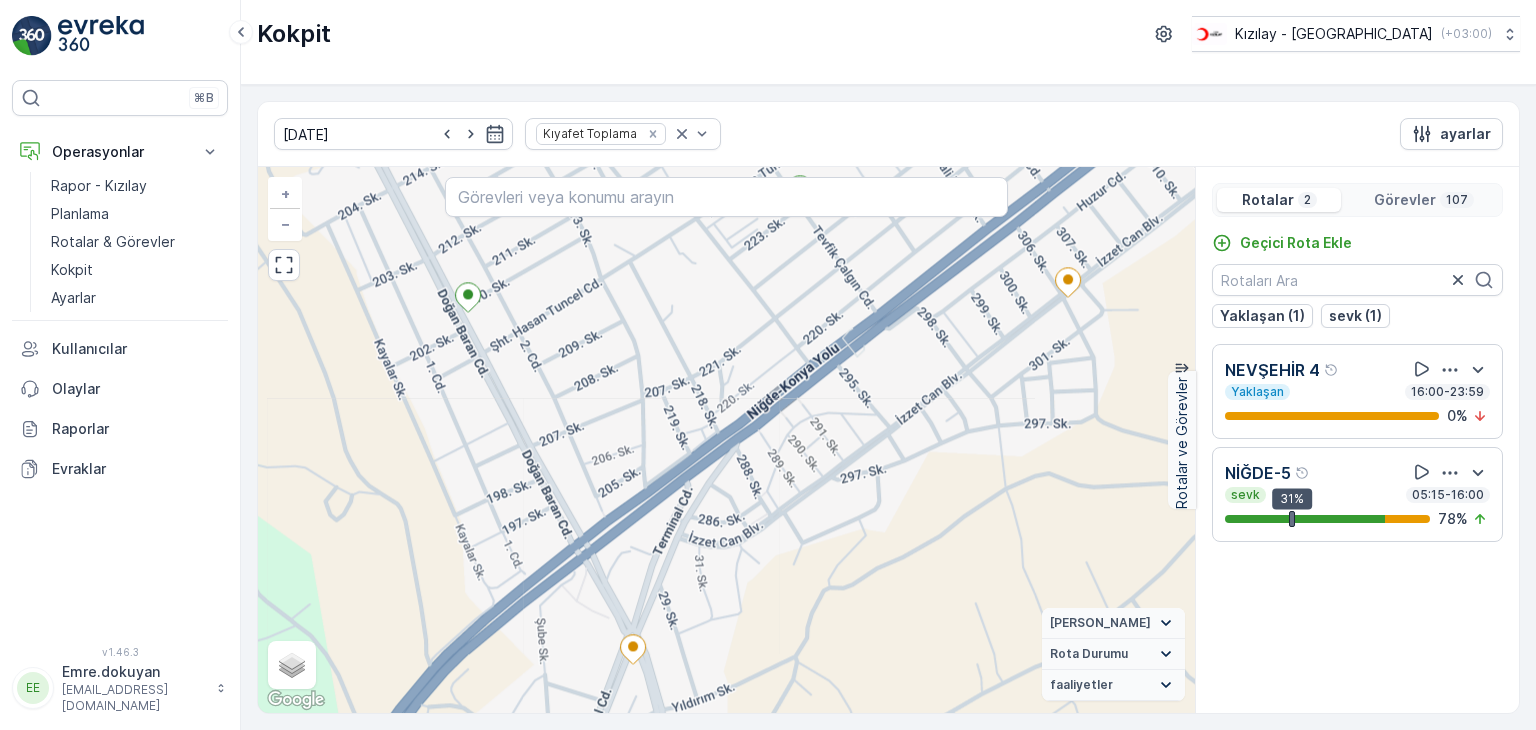 drag, startPoint x: 794, startPoint y: 503, endPoint x: 724, endPoint y: 640, distance: 153.84732 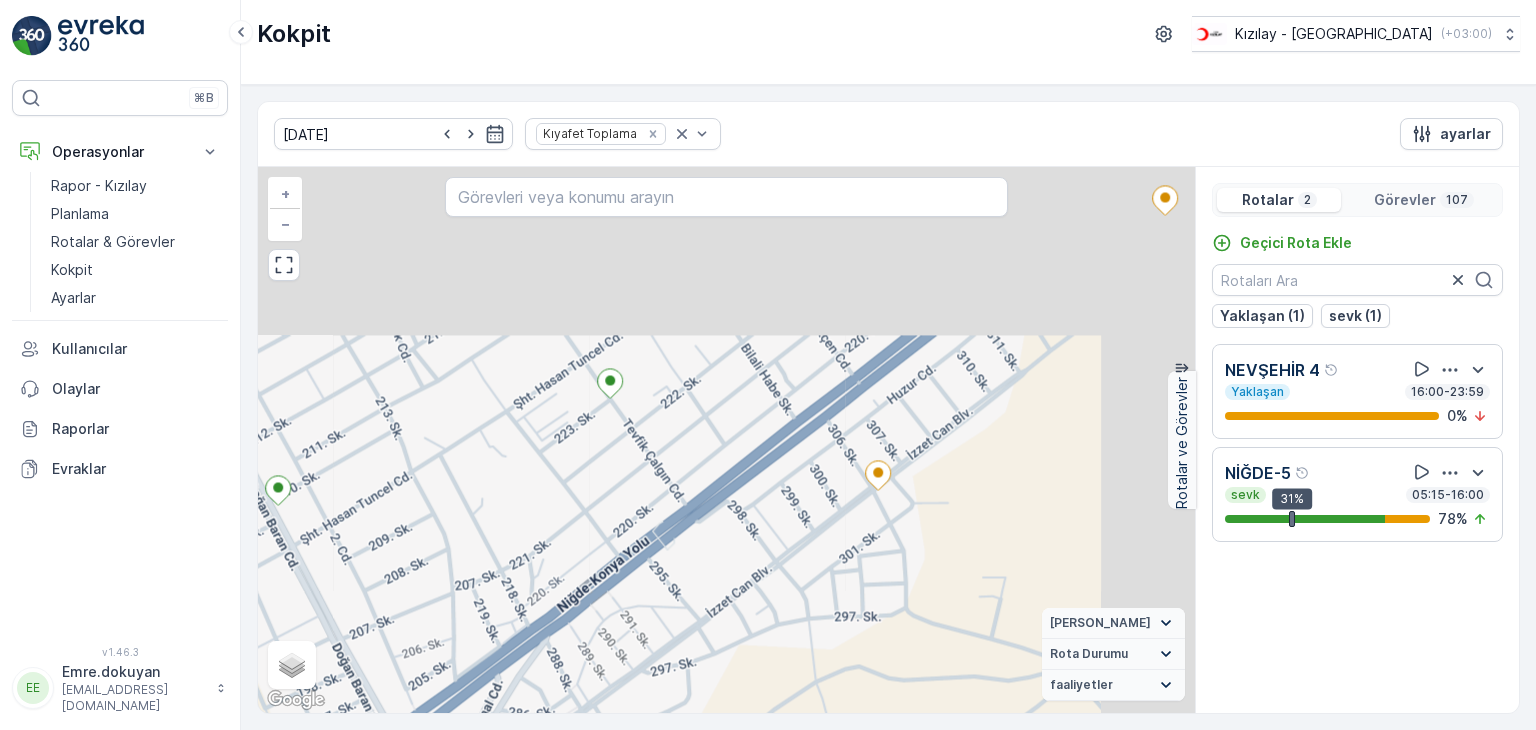 drag, startPoint x: 918, startPoint y: 502, endPoint x: 728, endPoint y: 693, distance: 269.4086 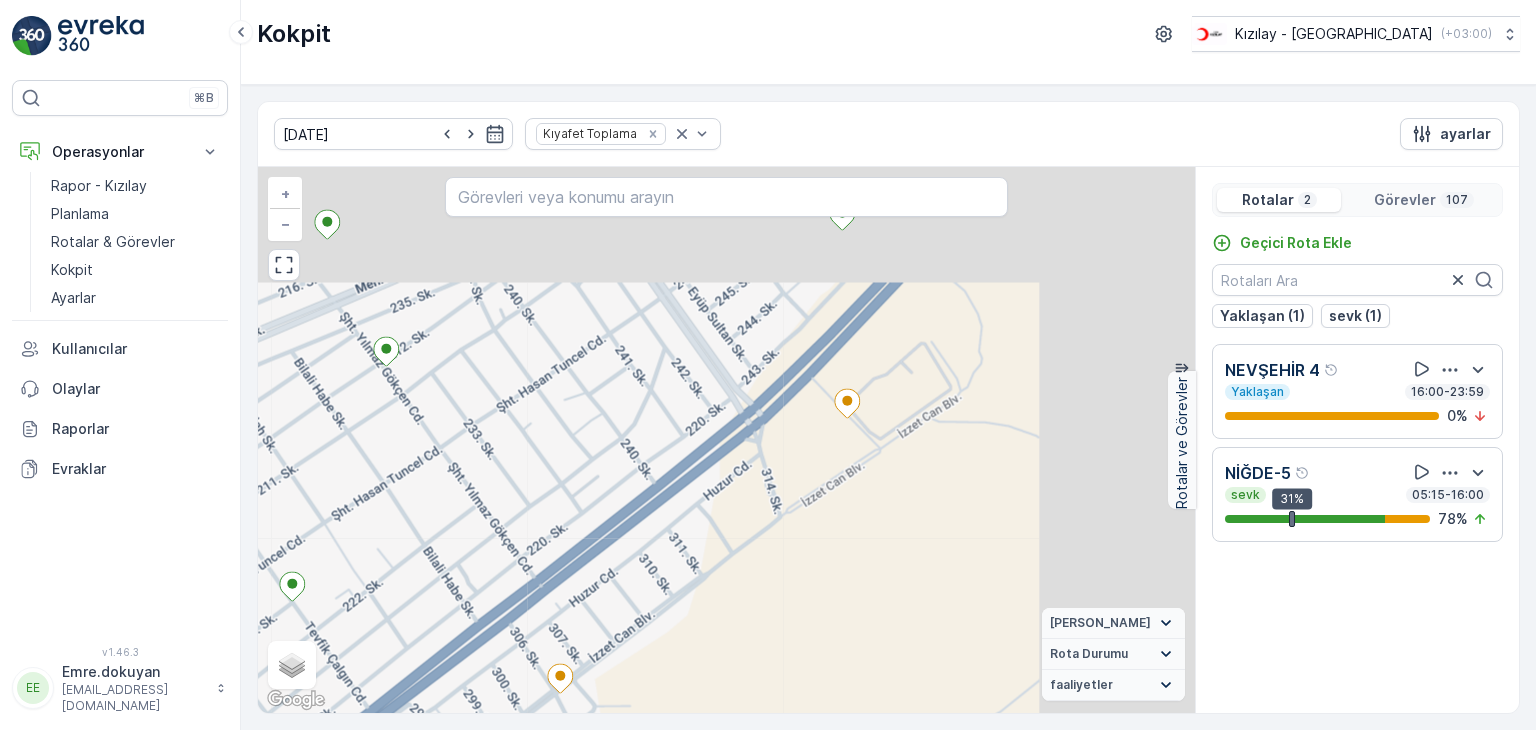 drag, startPoint x: 957, startPoint y: 516, endPoint x: 638, endPoint y: 720, distance: 378.65155 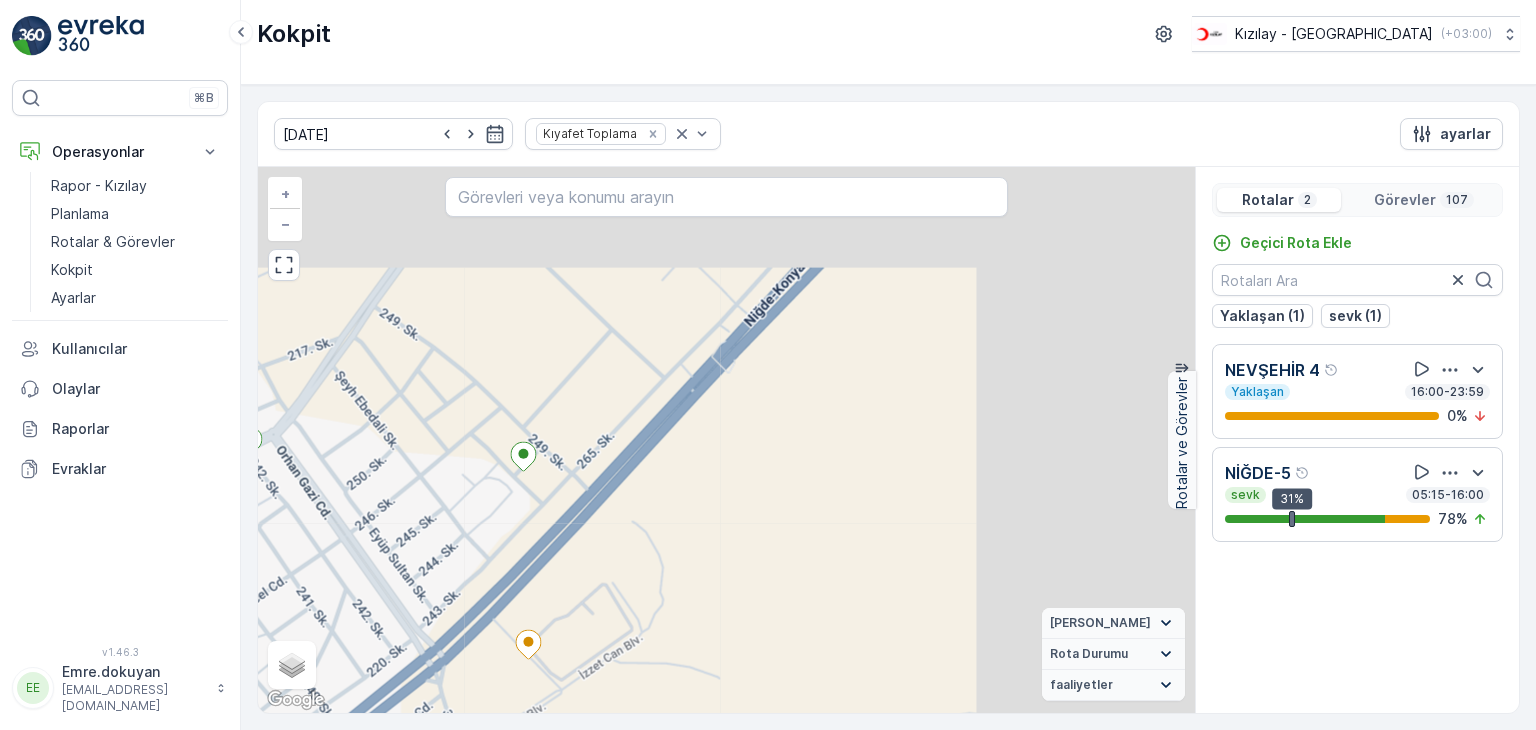 drag, startPoint x: 904, startPoint y: 505, endPoint x: 581, endPoint y: 746, distance: 403.00125 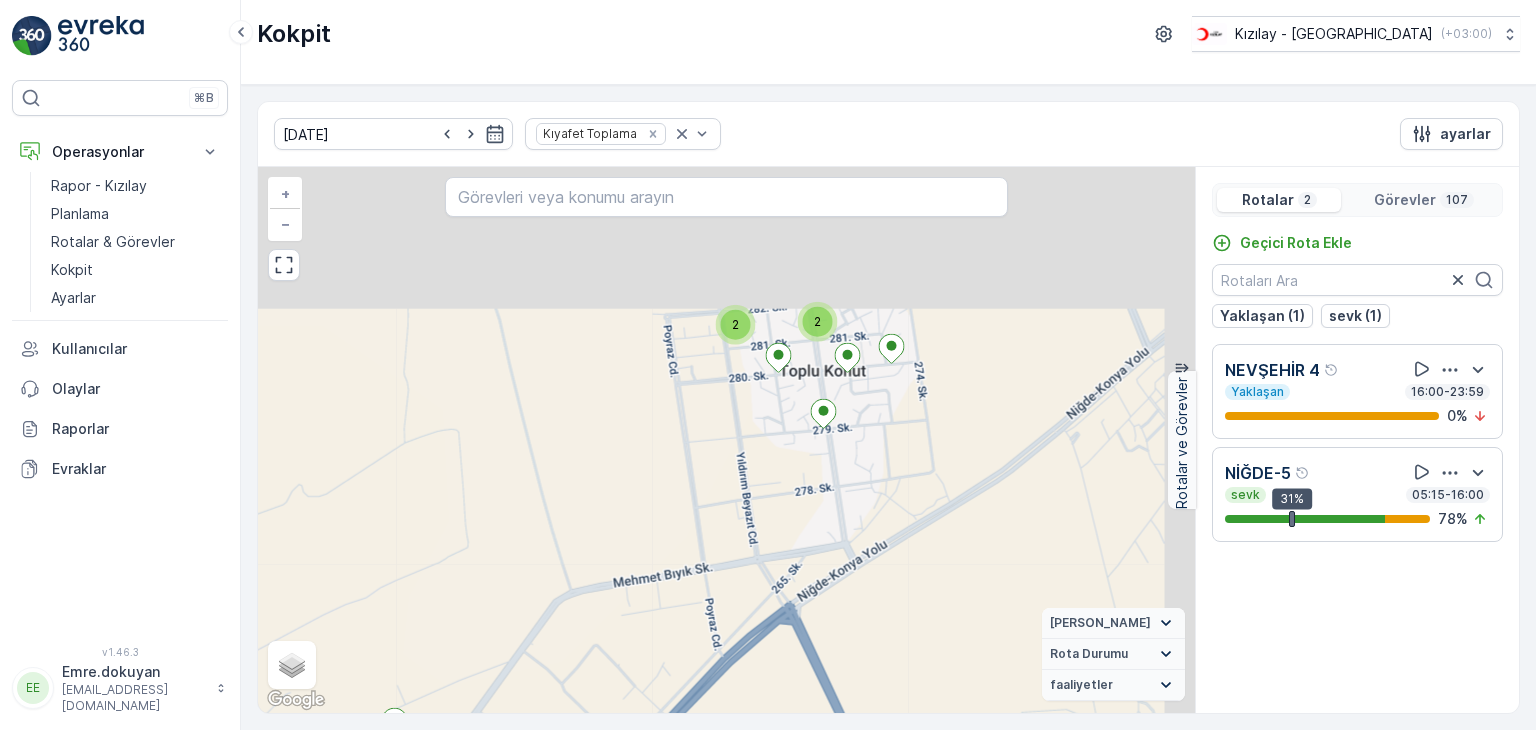 drag, startPoint x: 825, startPoint y: 591, endPoint x: 748, endPoint y: 776, distance: 200.38463 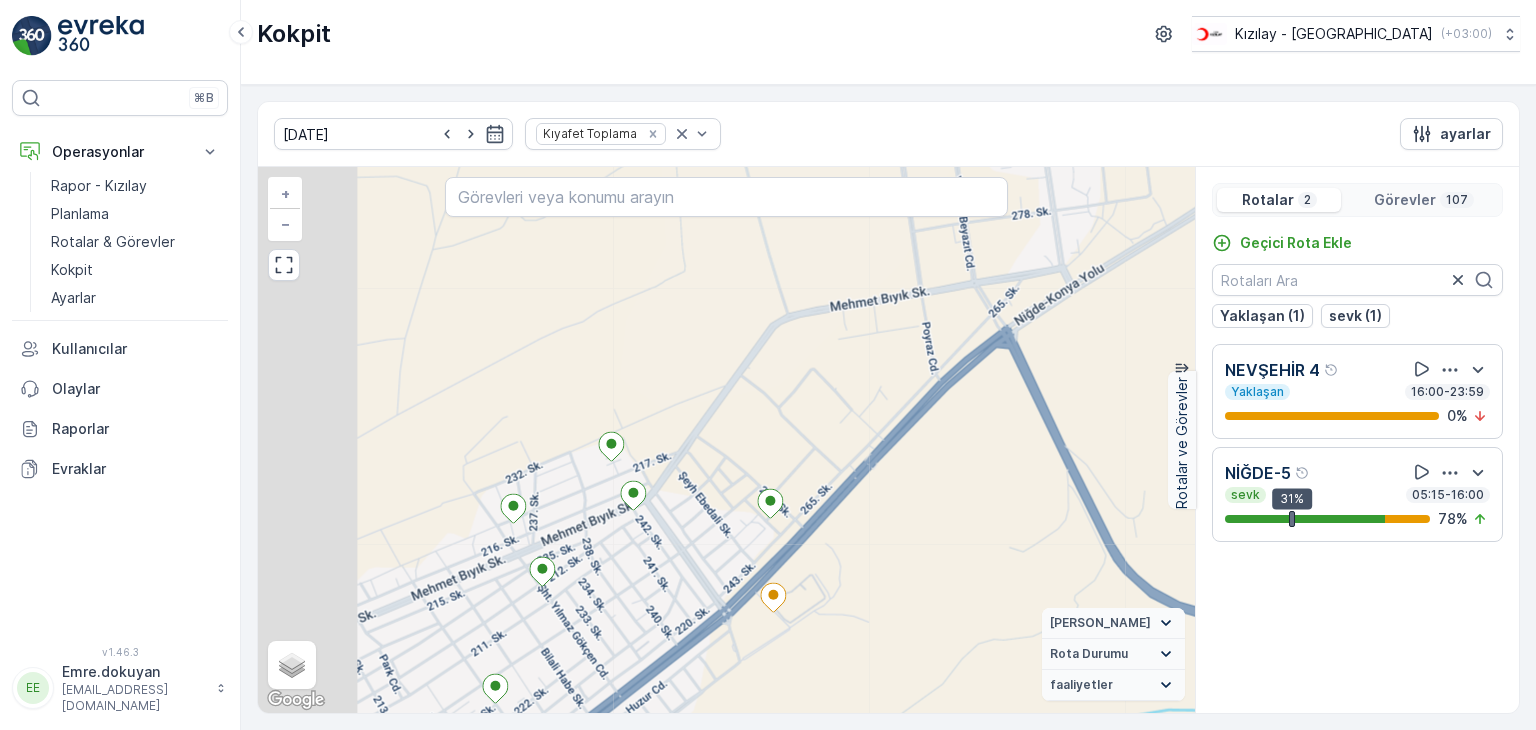 drag, startPoint x: 758, startPoint y: 701, endPoint x: 1045, endPoint y: 301, distance: 492.30988 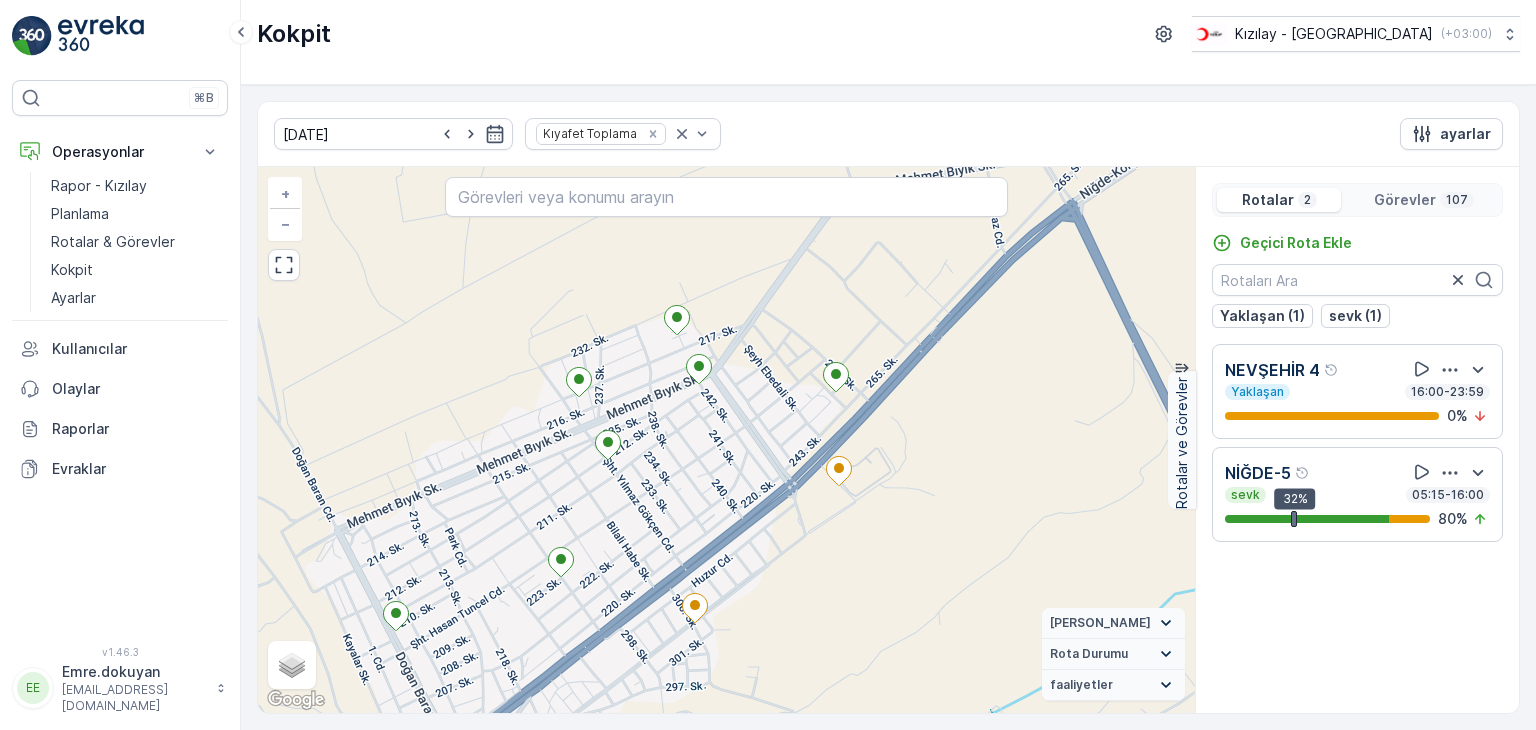 scroll, scrollTop: 0, scrollLeft: 0, axis: both 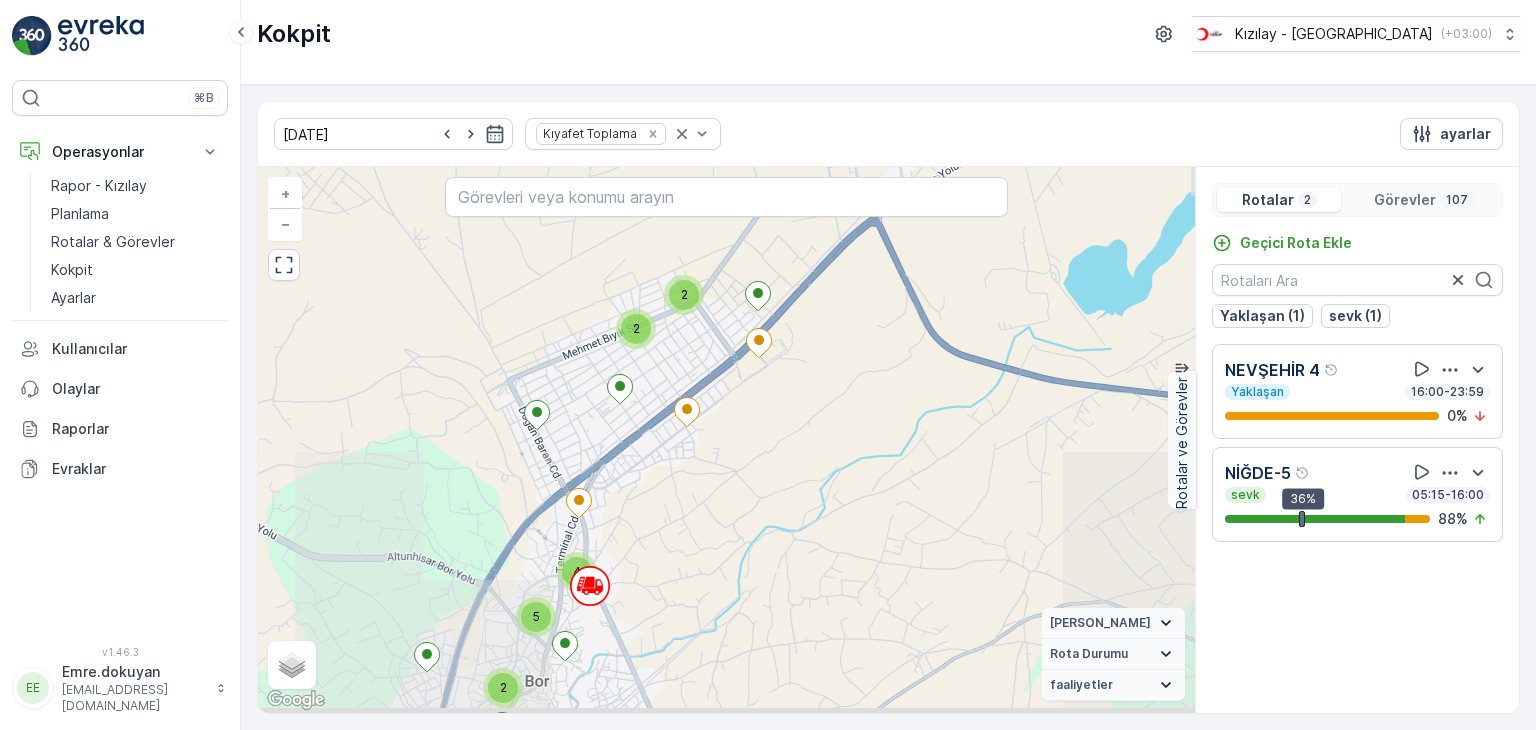 drag, startPoint x: 732, startPoint y: 662, endPoint x: 727, endPoint y: 505, distance: 157.0796 